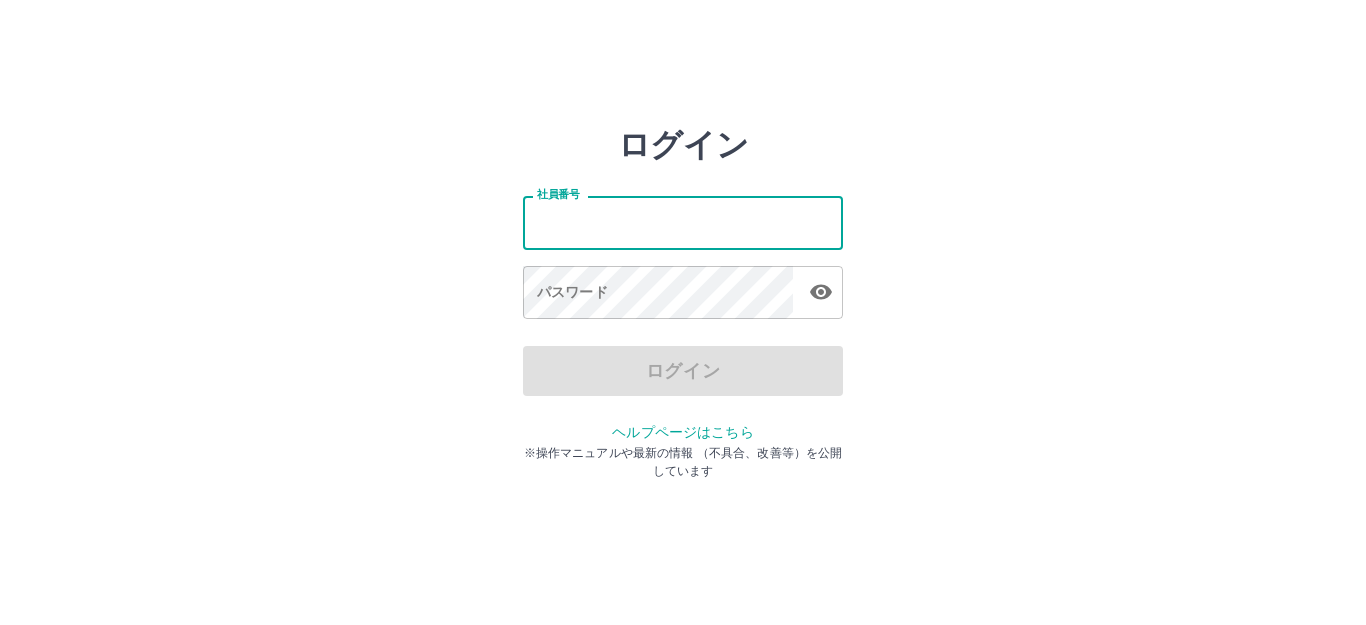 scroll, scrollTop: 0, scrollLeft: 0, axis: both 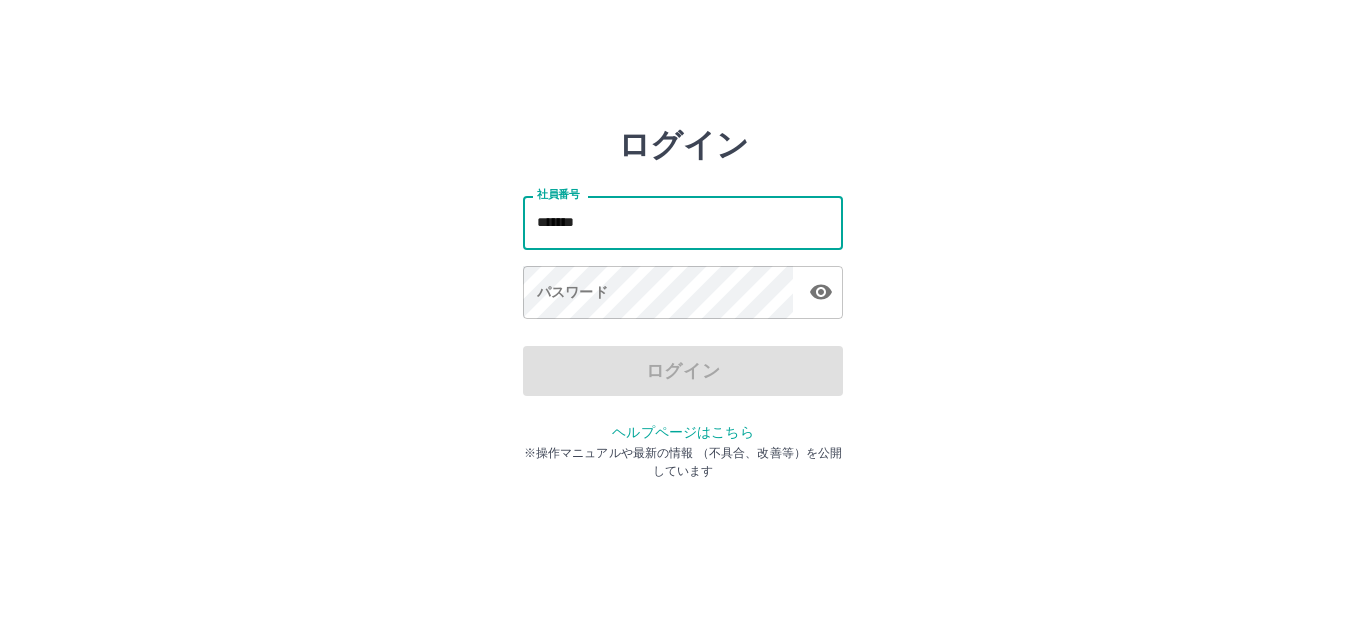 click on "*******" at bounding box center [683, 222] 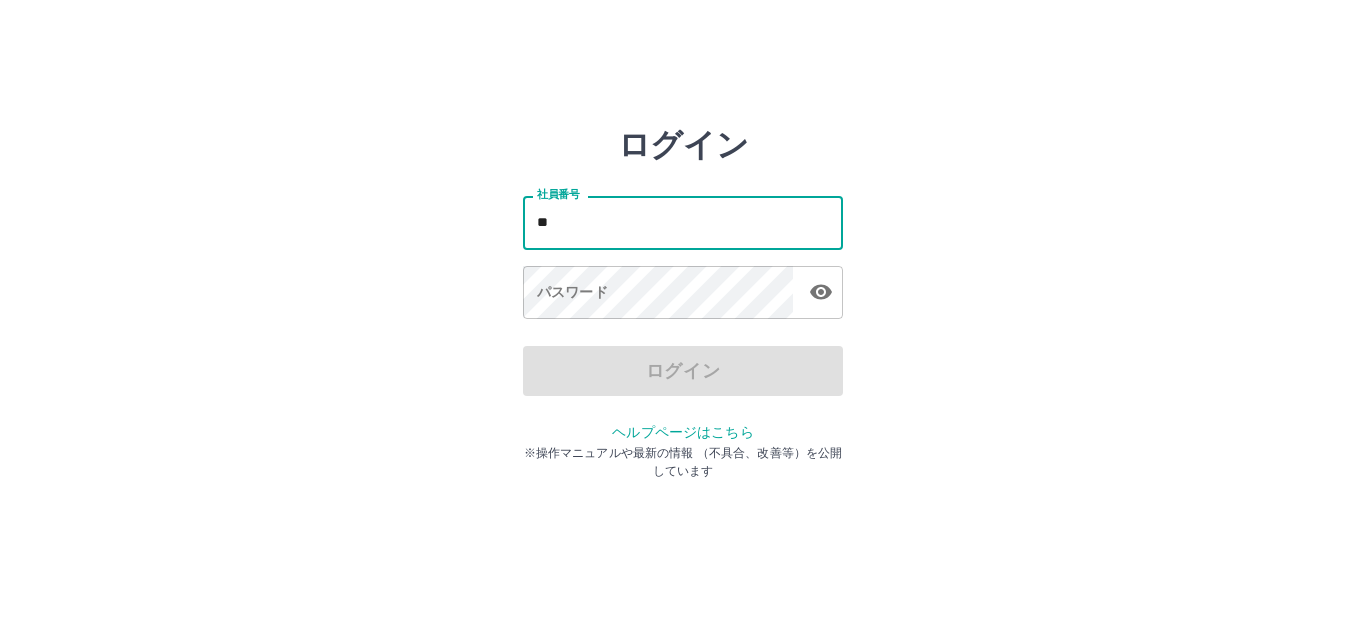 type on "*" 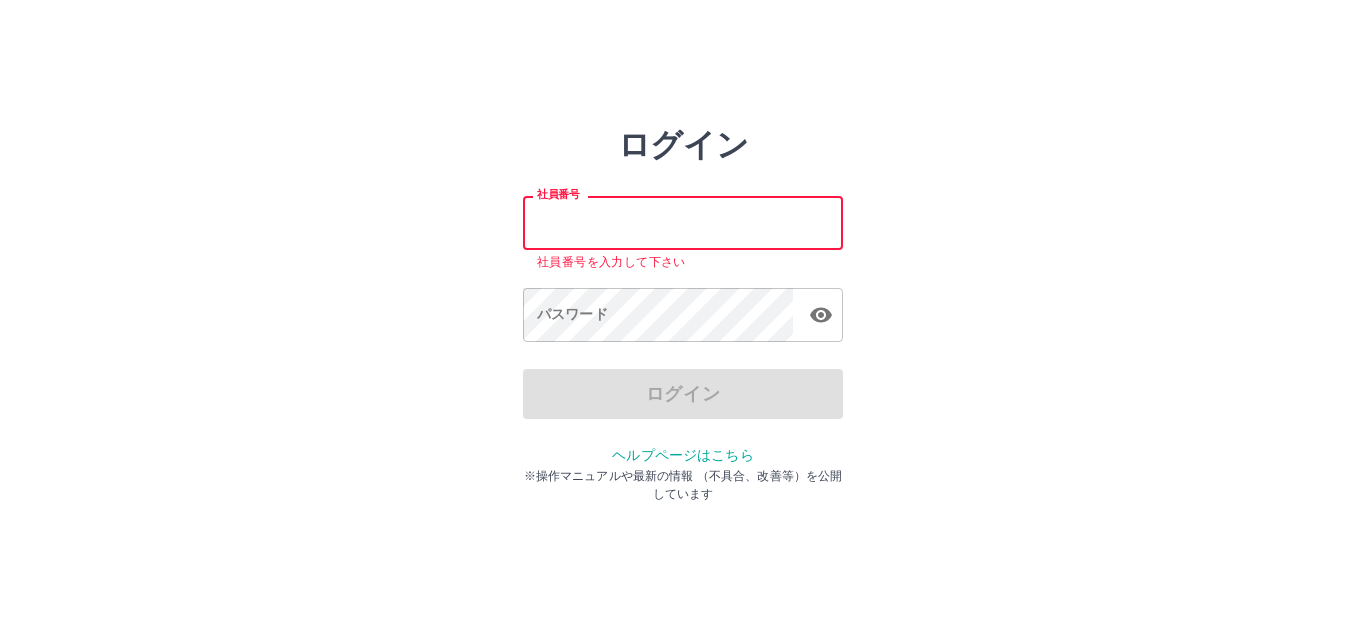 click on "社員番号" at bounding box center [683, 222] 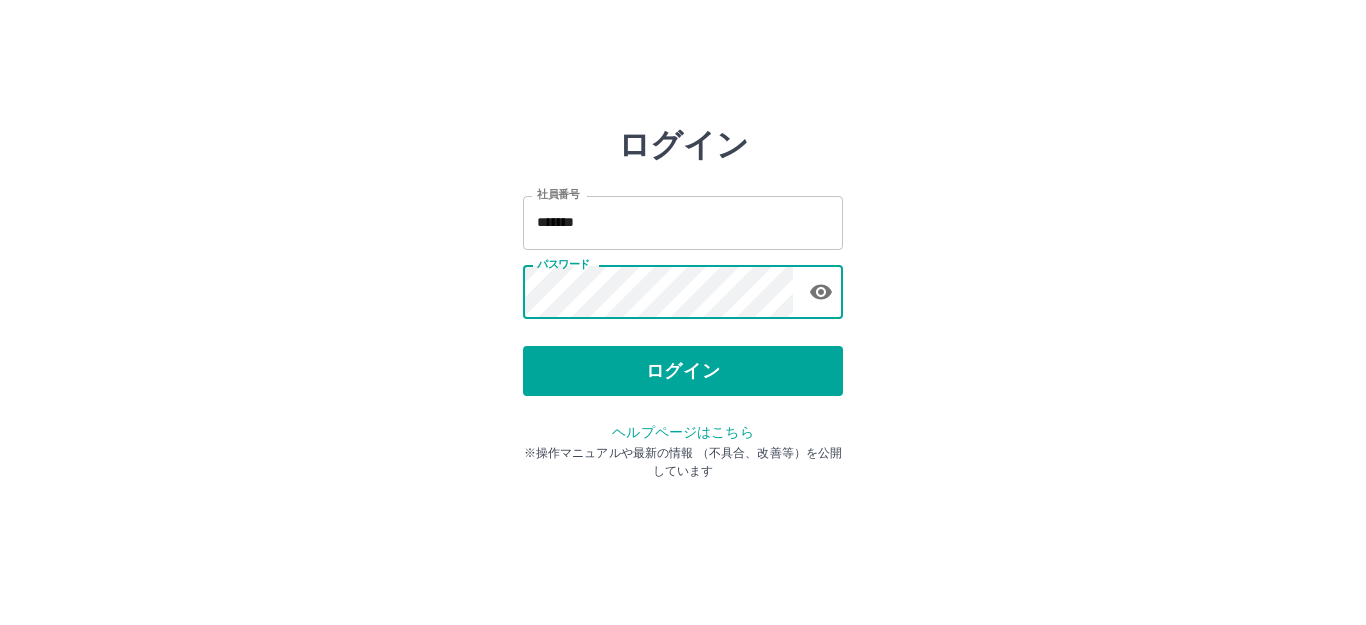 click on "ログイン" at bounding box center [683, 371] 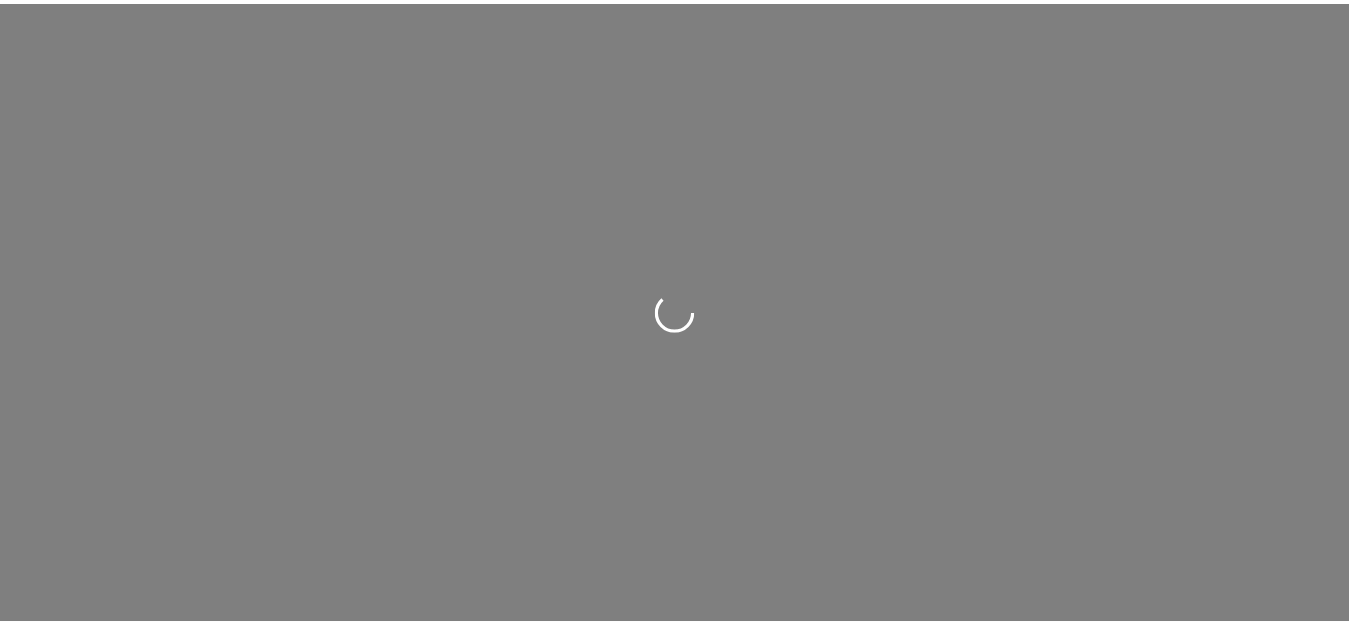 scroll, scrollTop: 0, scrollLeft: 0, axis: both 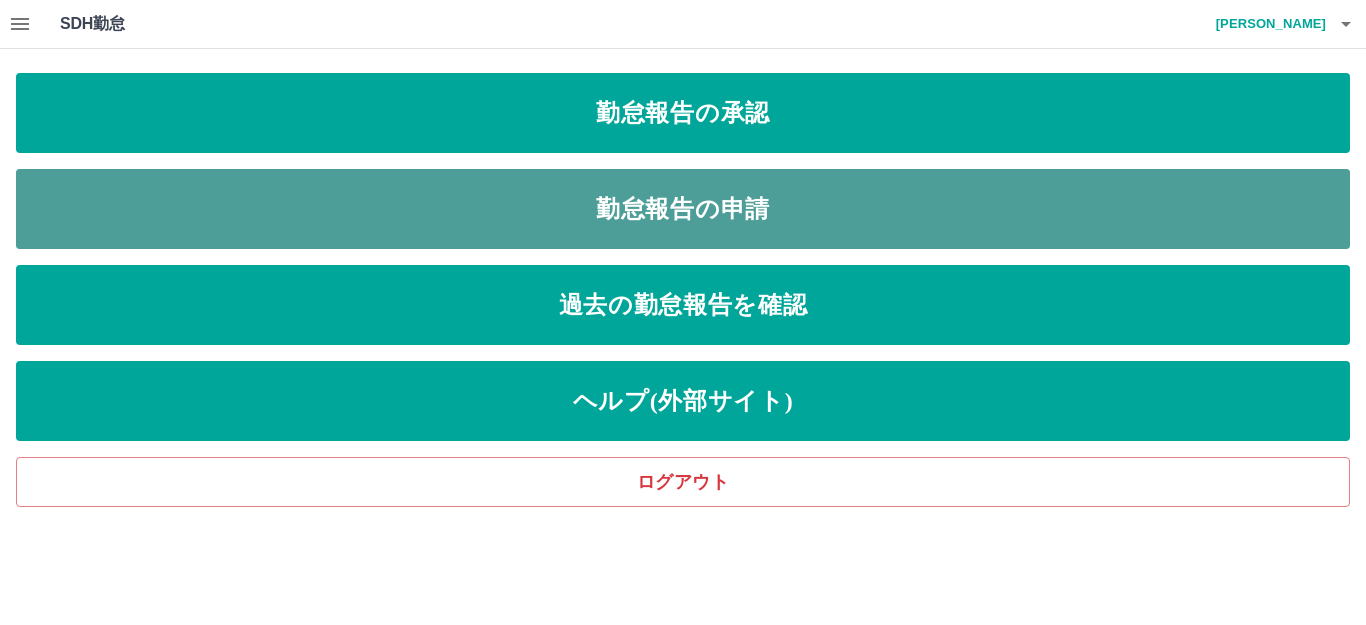 click on "勤怠報告の申請" at bounding box center [683, 209] 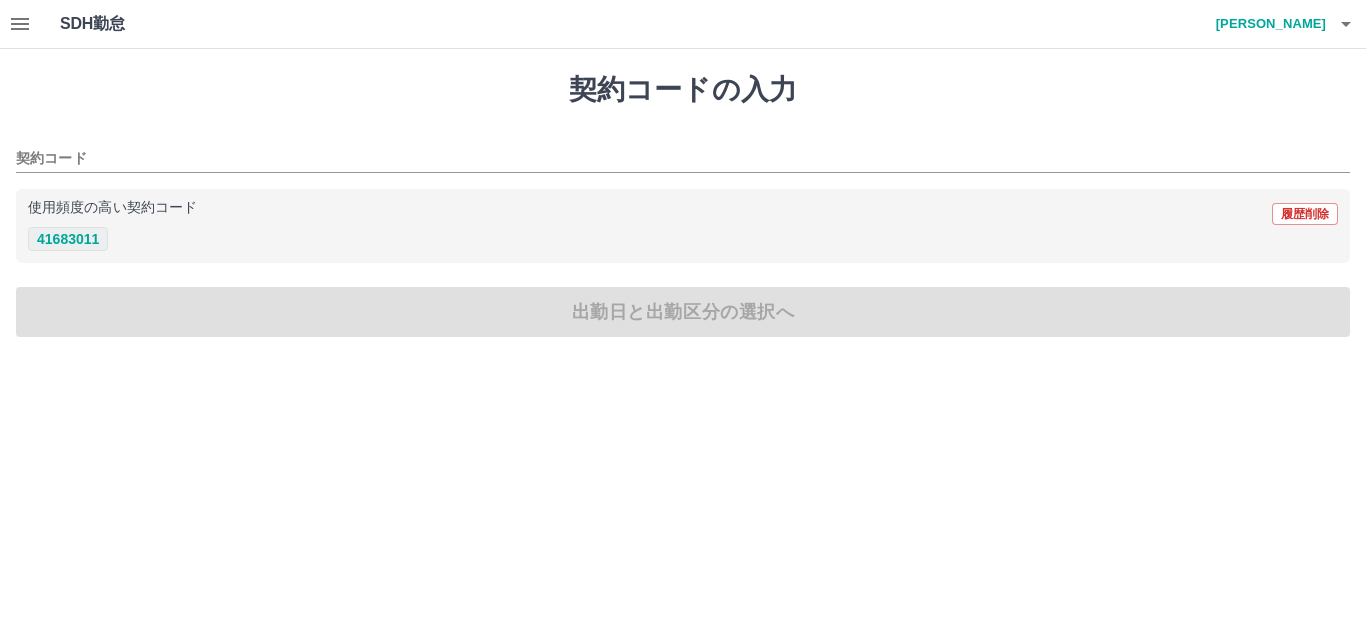 click on "41683011" at bounding box center [68, 239] 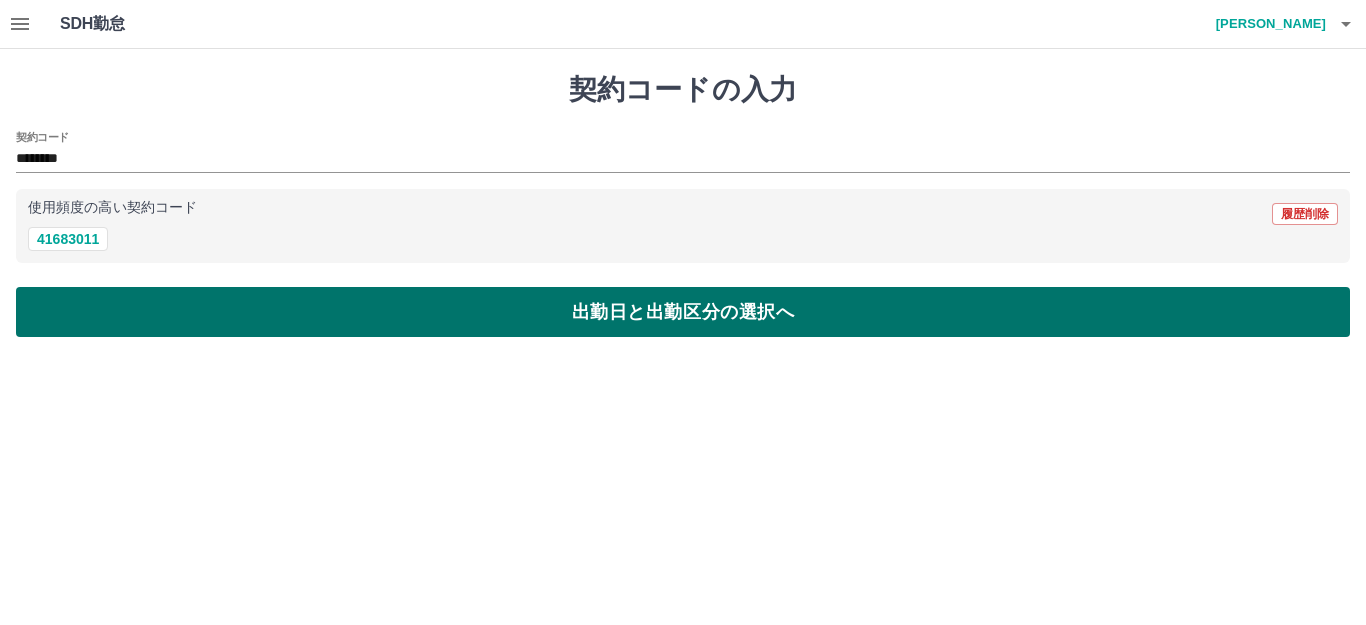 click on "出勤日と出勤区分の選択へ" at bounding box center [683, 312] 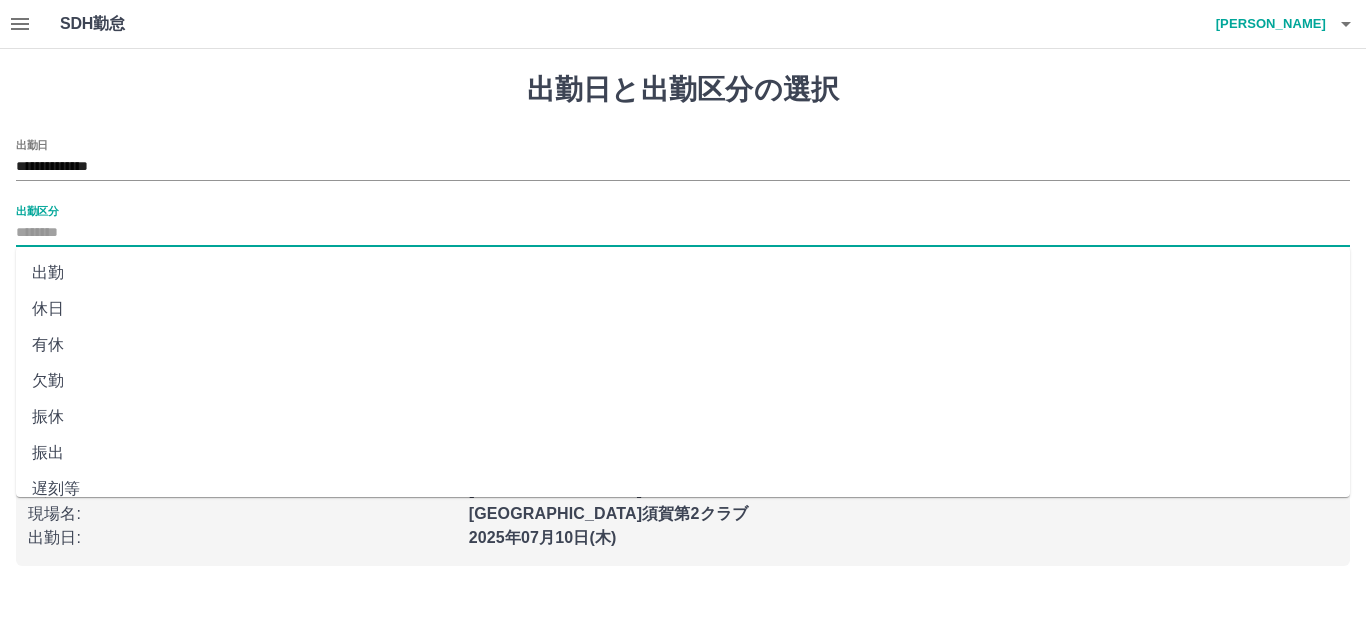 click on "出勤区分" at bounding box center [683, 233] 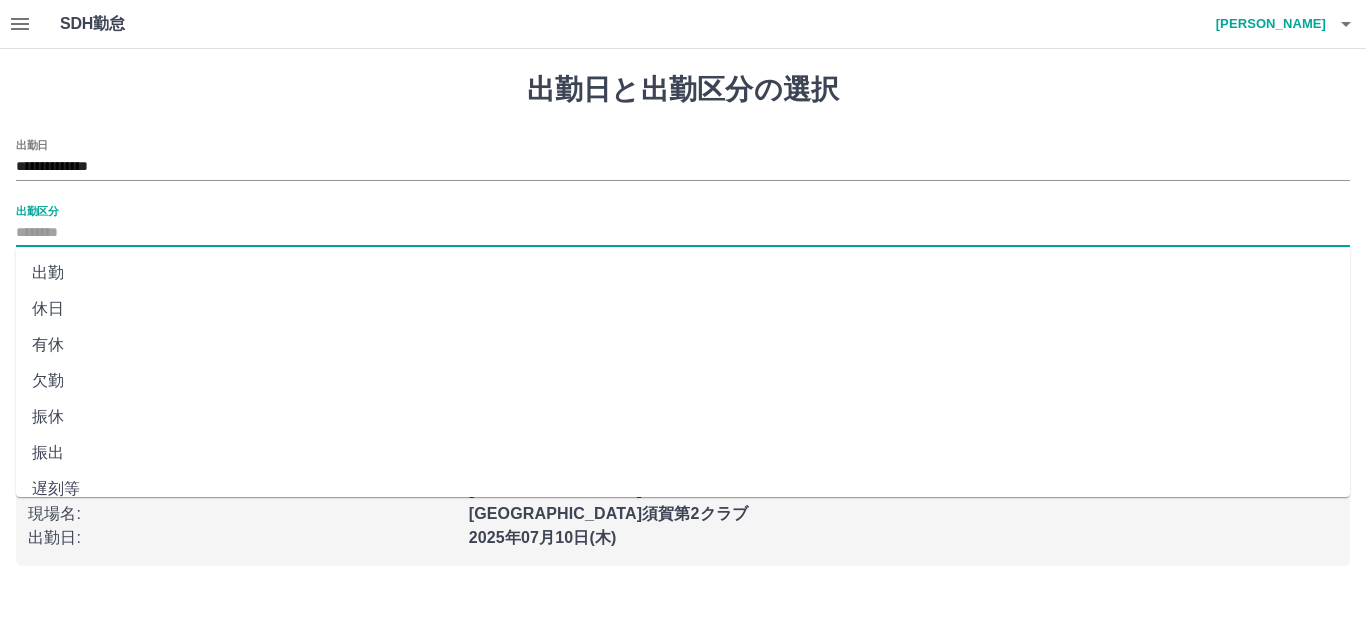 click on "出勤" at bounding box center [683, 273] 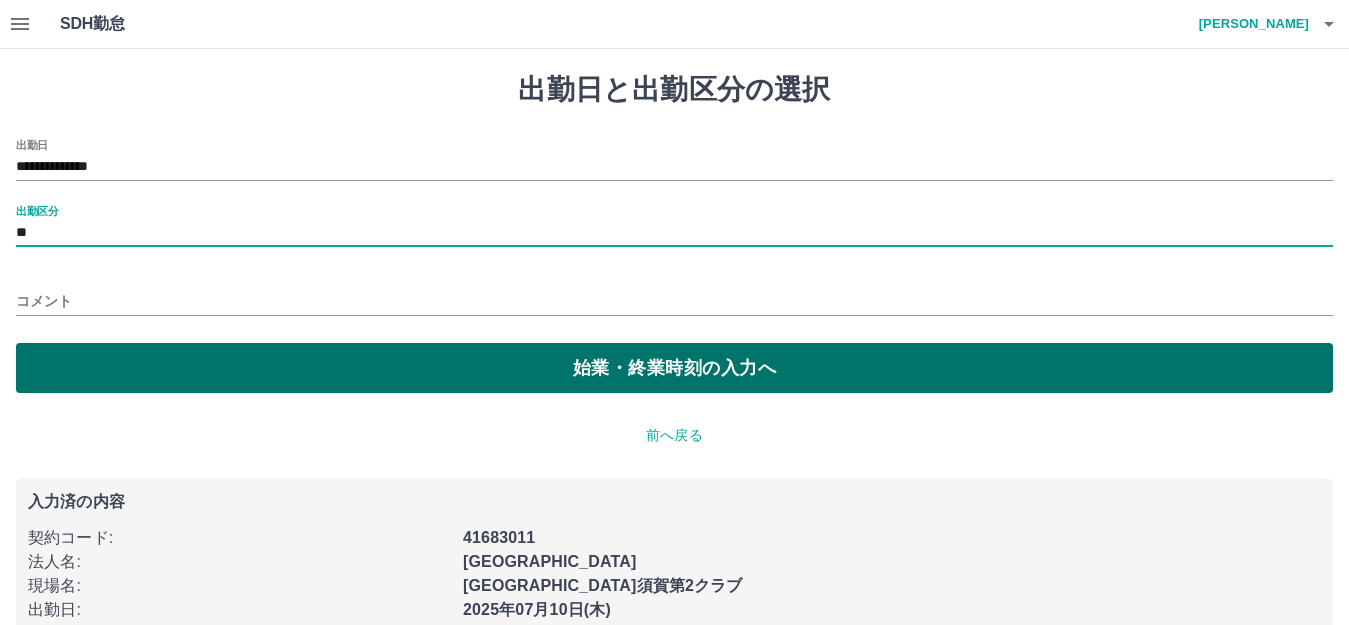 click on "始業・終業時刻の入力へ" at bounding box center (674, 368) 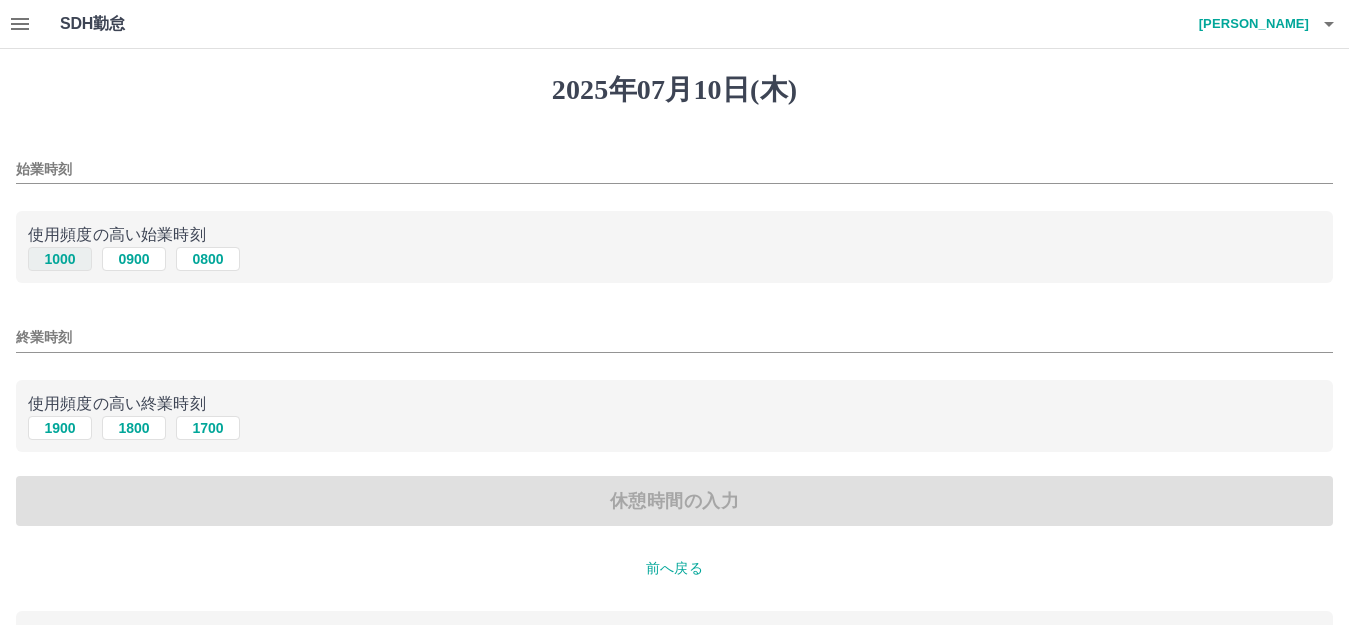 click on "1000" at bounding box center [60, 259] 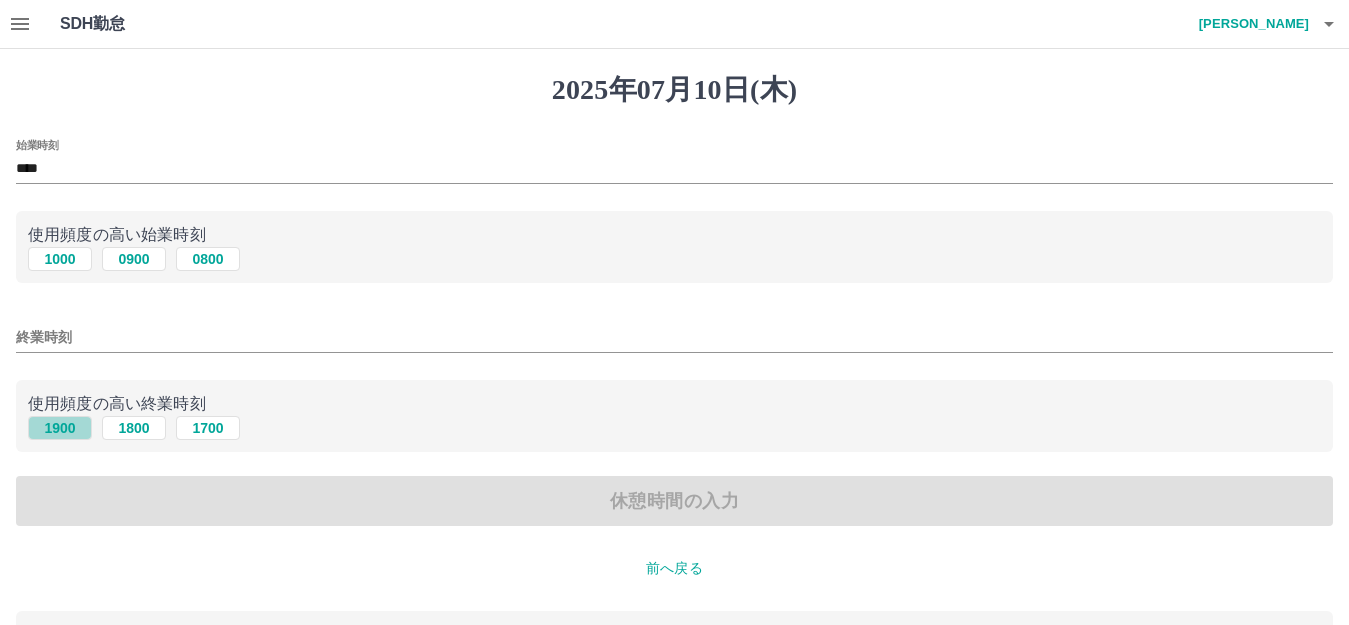 click on "1900" at bounding box center [60, 428] 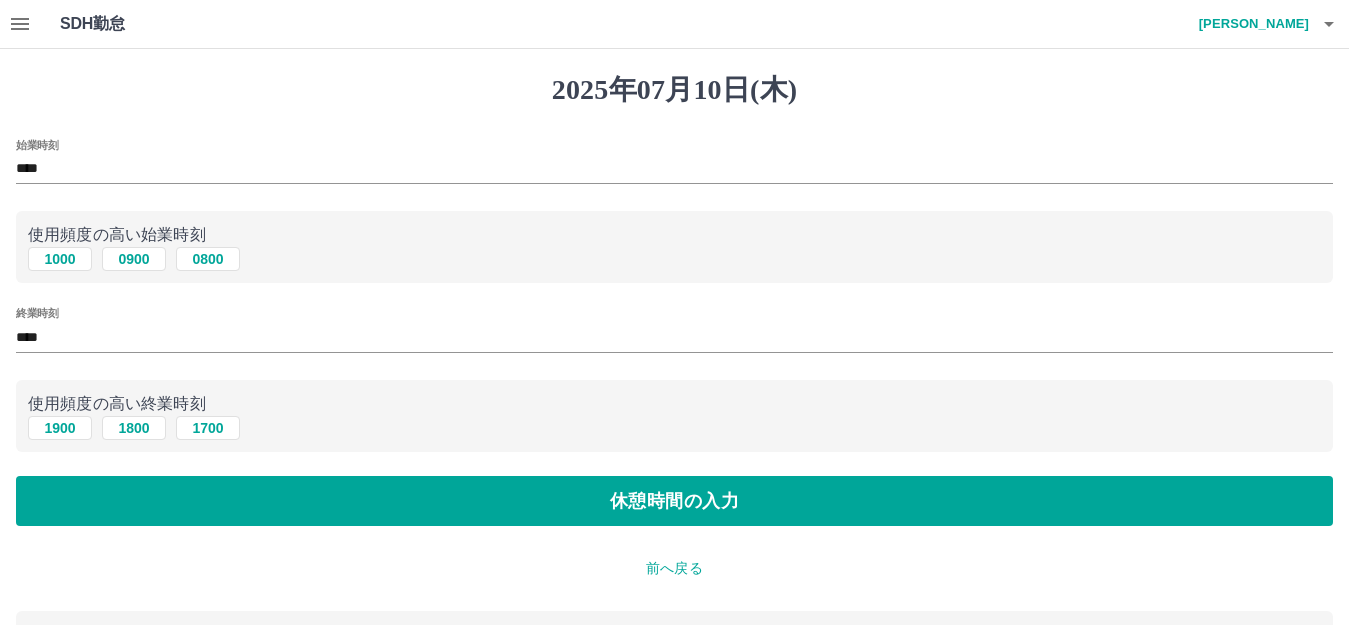 click on "[DATE](木) 始業時刻 **** 使用頻度の高い始業時刻 1000 0900 0800 終業時刻 **** 使用頻度の高い終業時刻 1900 1800 1700 休憩時間の入力 前へ戻る 入力済の内容 契約コード : 41683011 法人名 : [GEOGRAPHIC_DATA] 現場名 : [GEOGRAPHIC_DATA]第2クラブ 出勤日 : [DATE](木) 出勤区分 : 出勤" at bounding box center (674, 434) 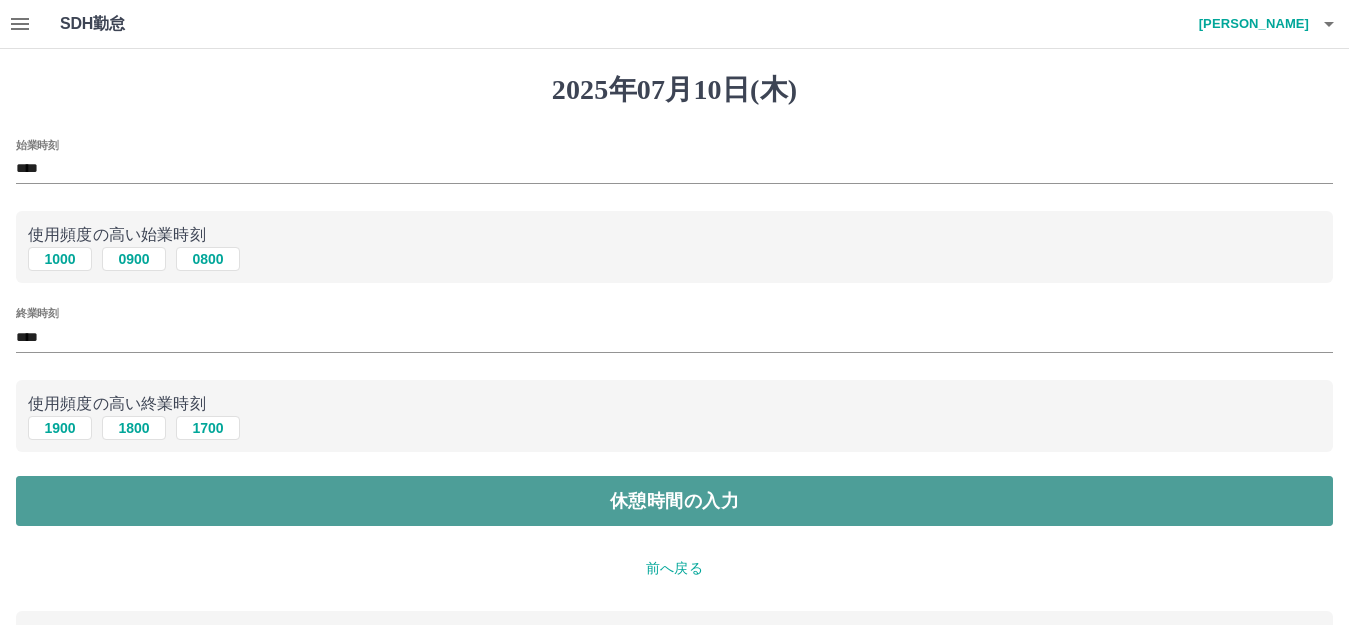 click on "休憩時間の入力" at bounding box center (674, 501) 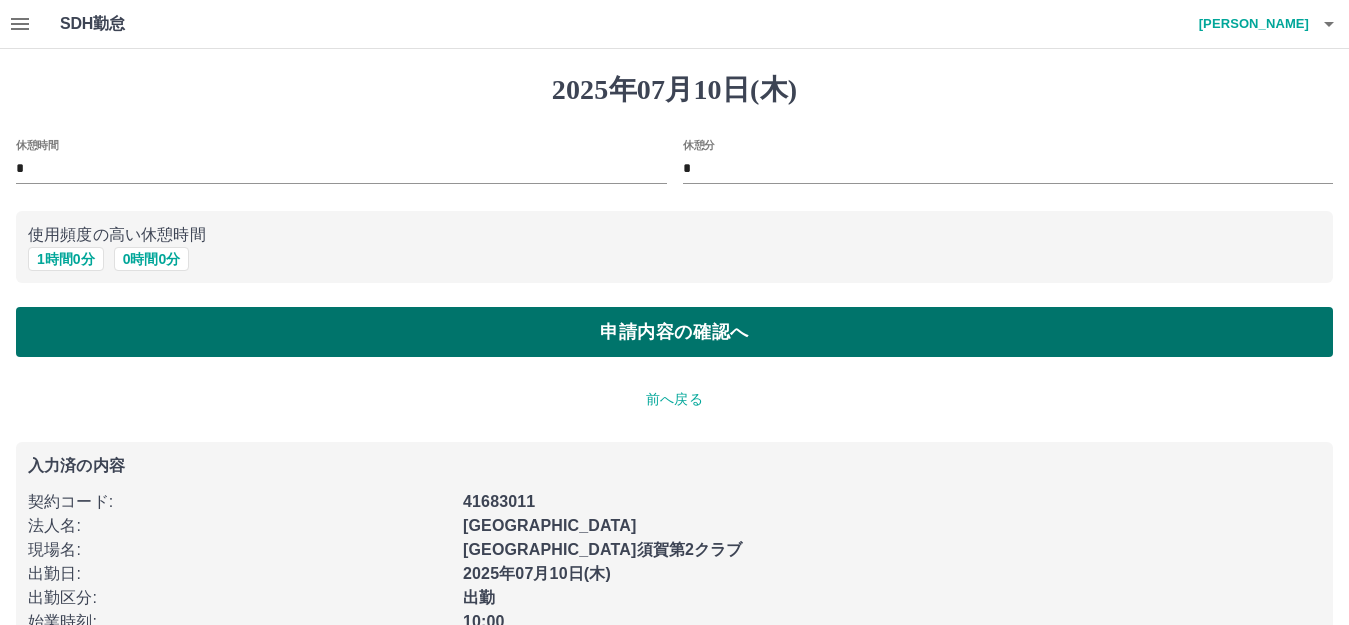 drag, startPoint x: 64, startPoint y: 268, endPoint x: 83, endPoint y: 345, distance: 79.30952 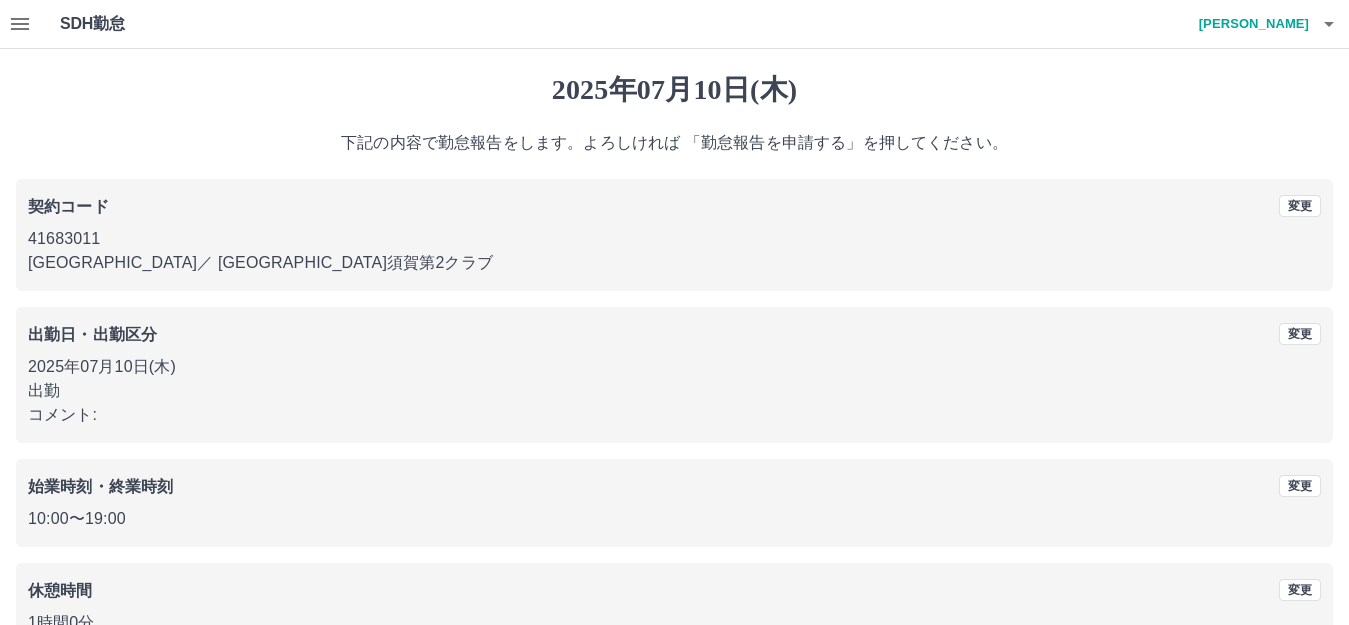 scroll, scrollTop: 124, scrollLeft: 0, axis: vertical 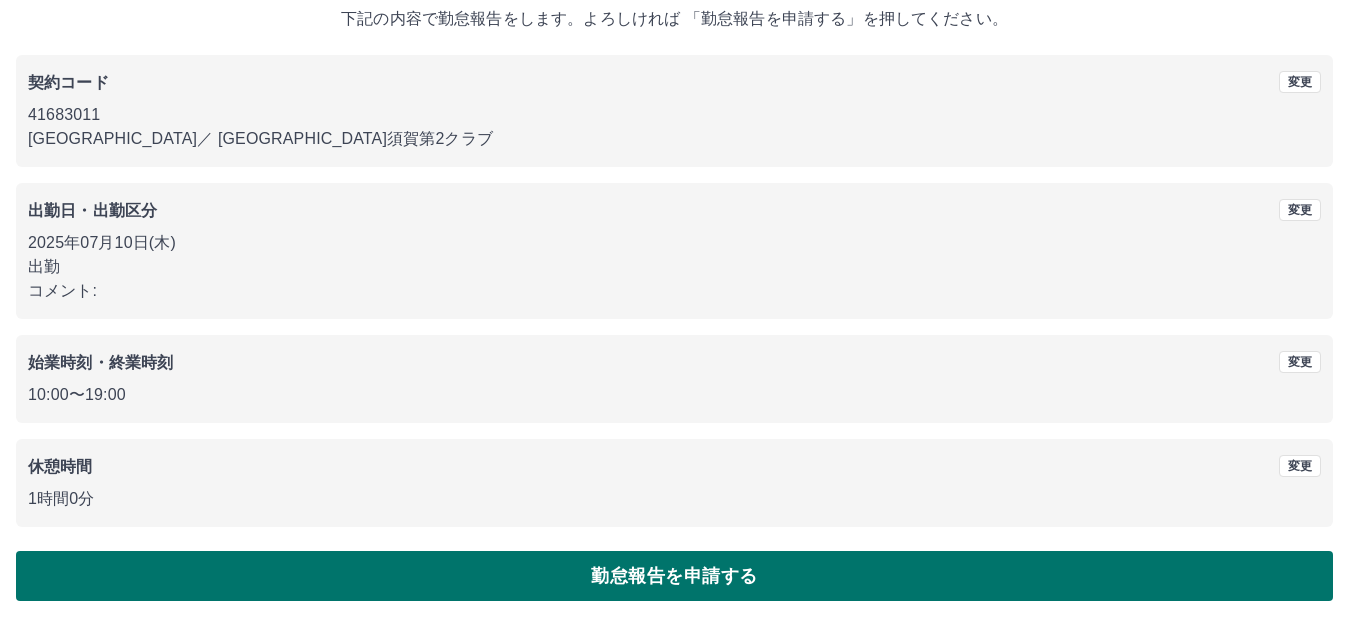 click on "勤怠報告を申請する" at bounding box center (674, 576) 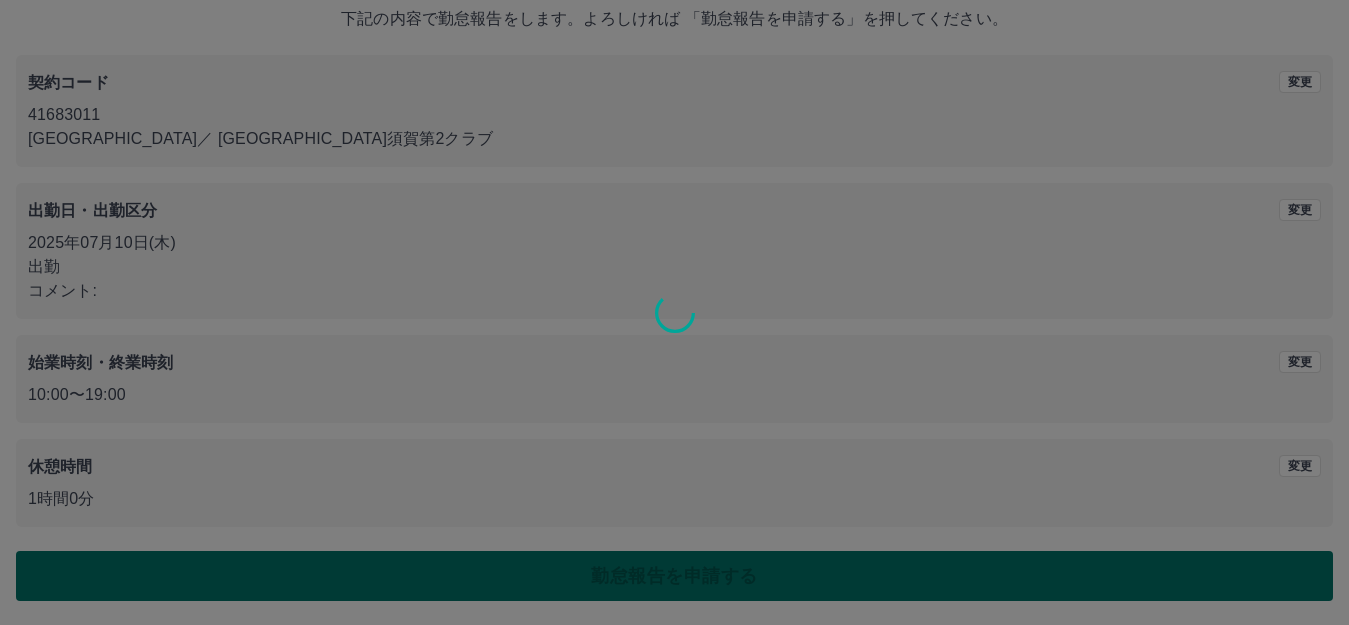 scroll, scrollTop: 0, scrollLeft: 0, axis: both 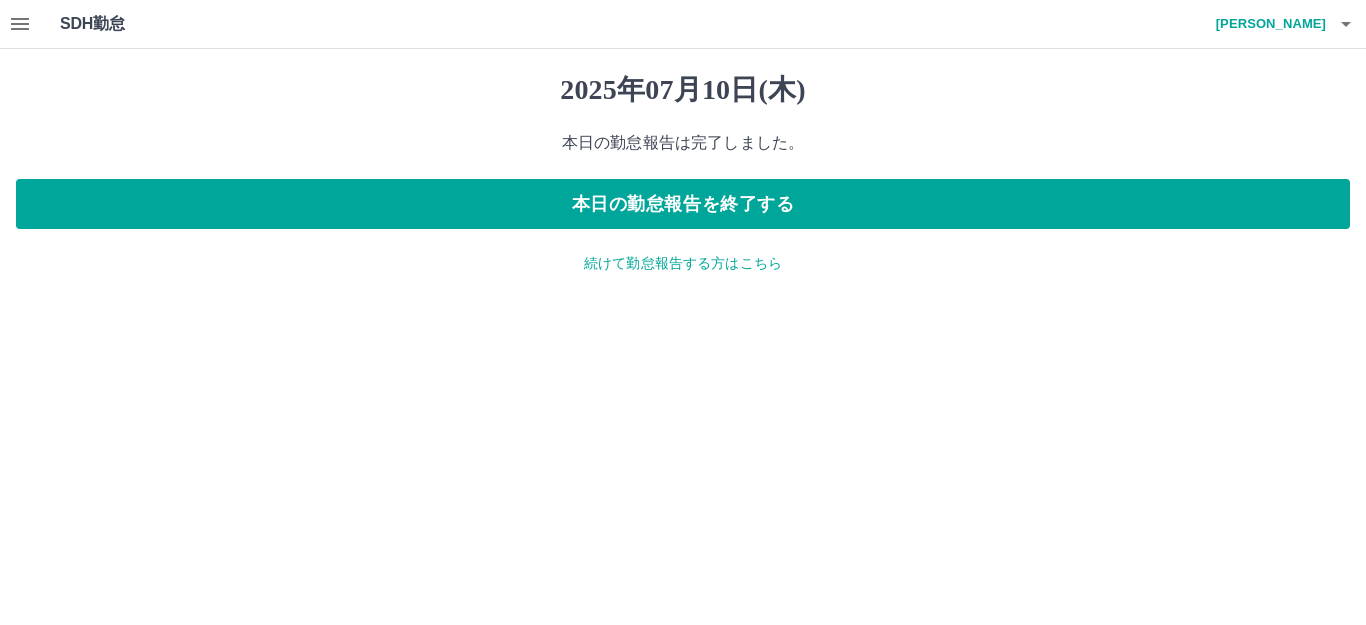 click on "続けて勤怠報告する方はこちら" at bounding box center (683, 263) 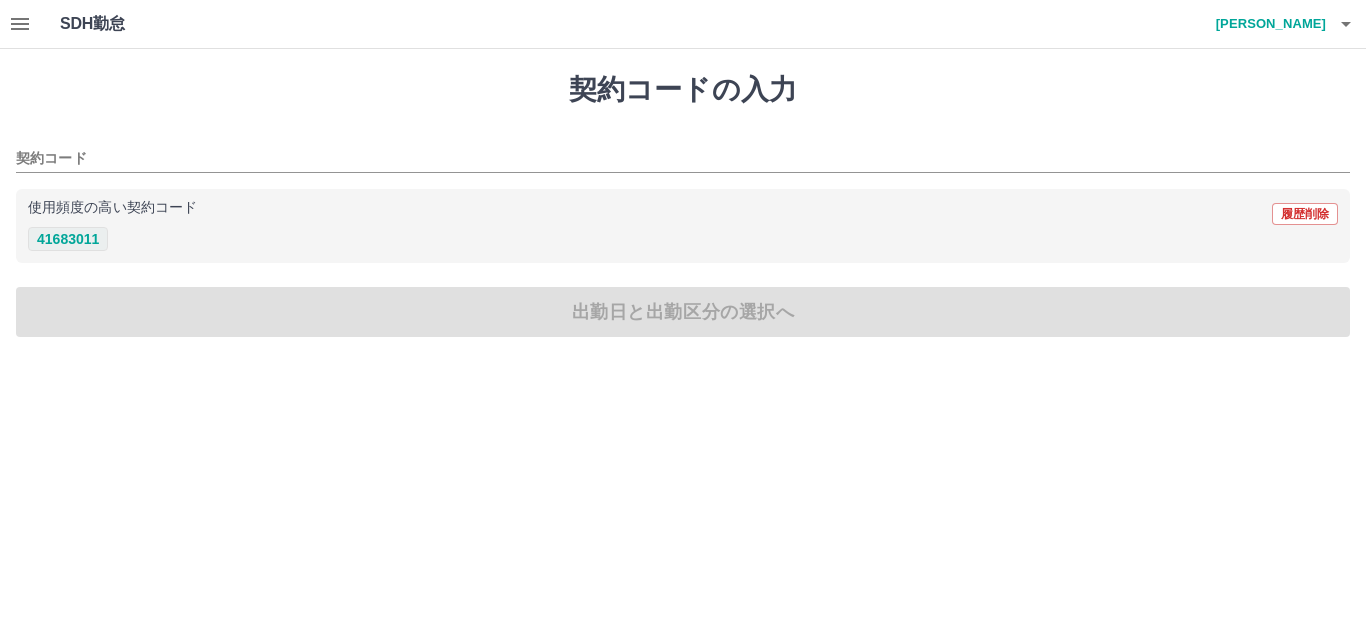 click on "41683011" at bounding box center (68, 239) 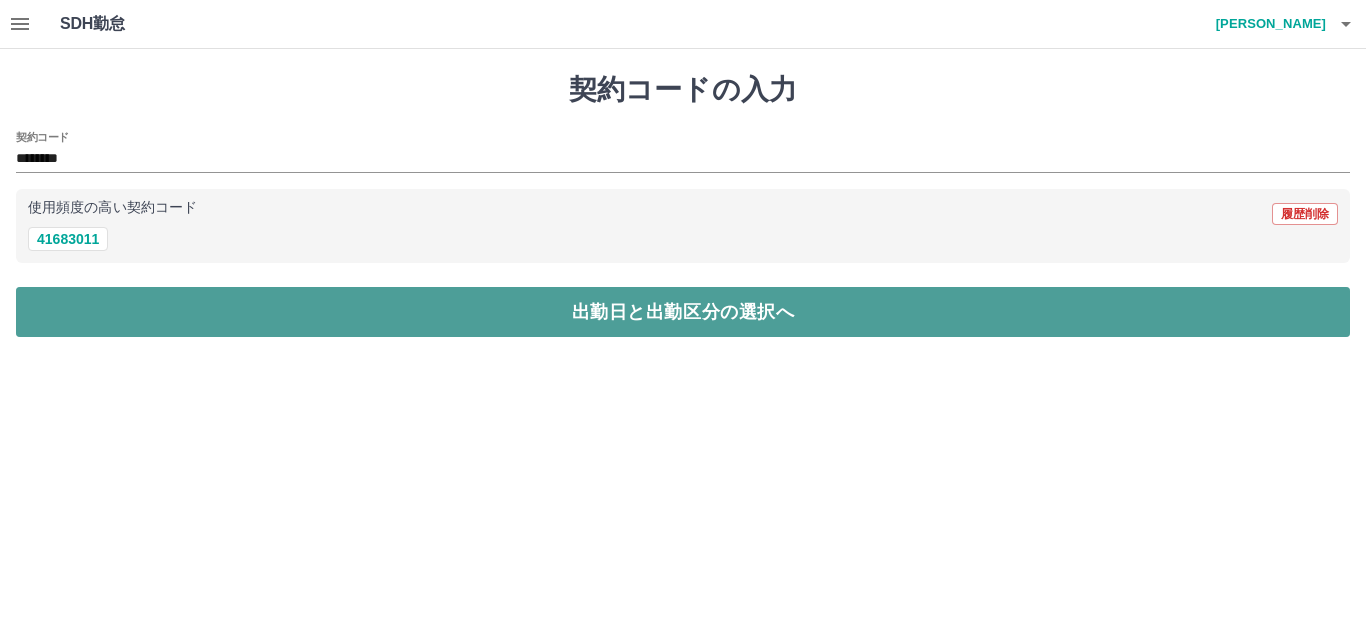 click on "出勤日と出勤区分の選択へ" at bounding box center (683, 312) 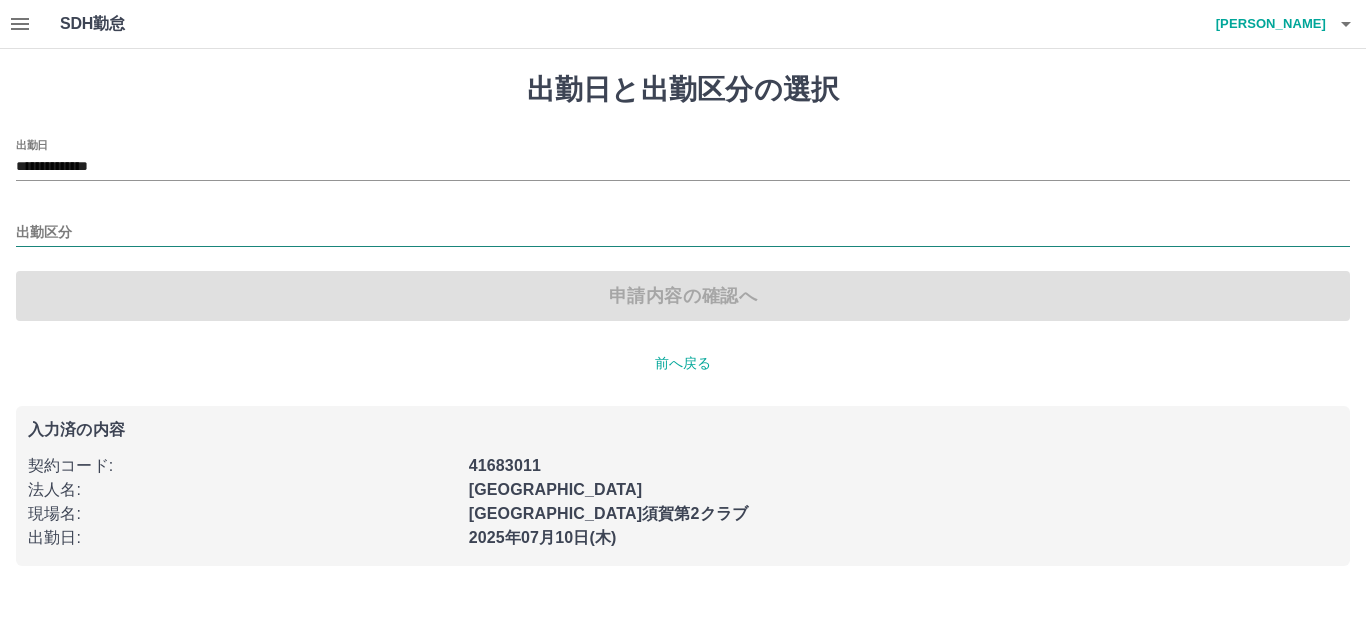 click on "出勤区分" at bounding box center [683, 233] 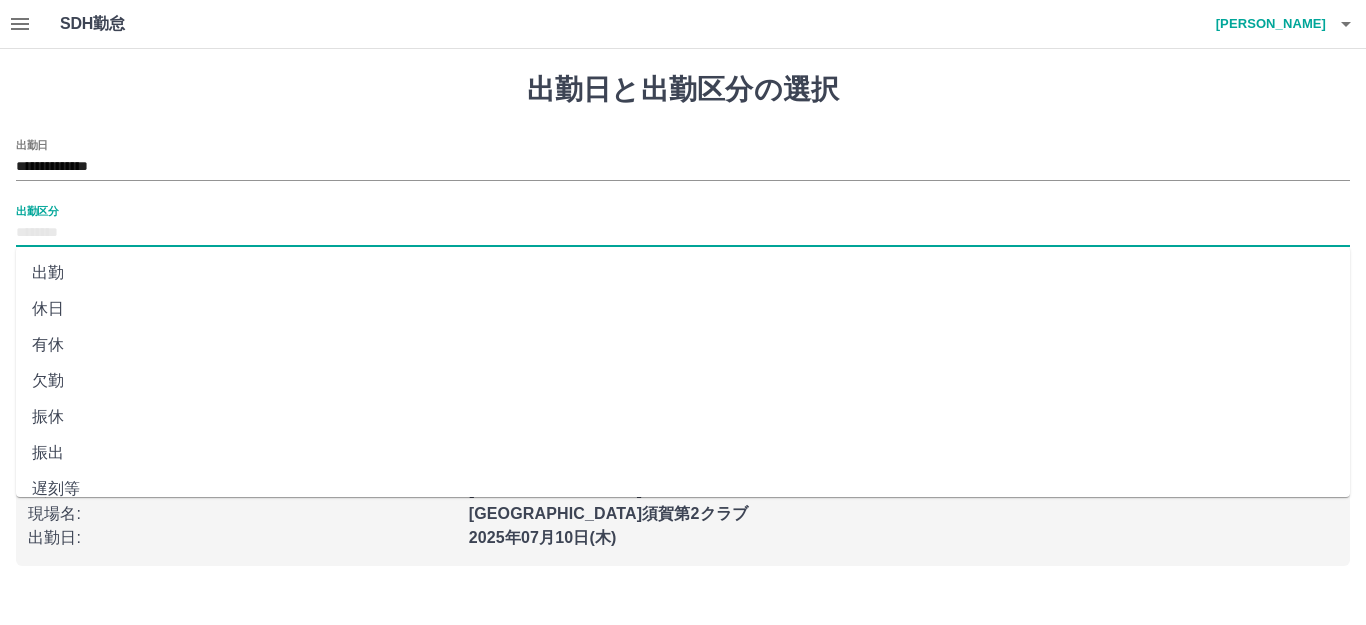 click on "振休" at bounding box center (683, 417) 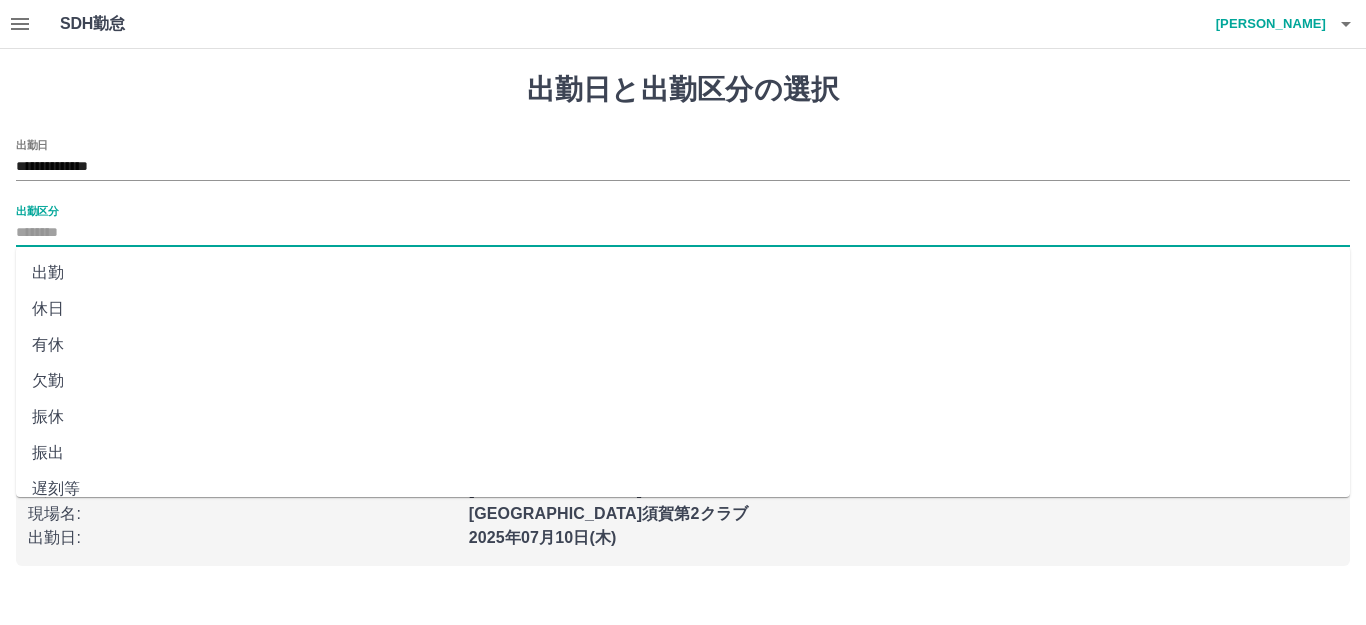 type on "**" 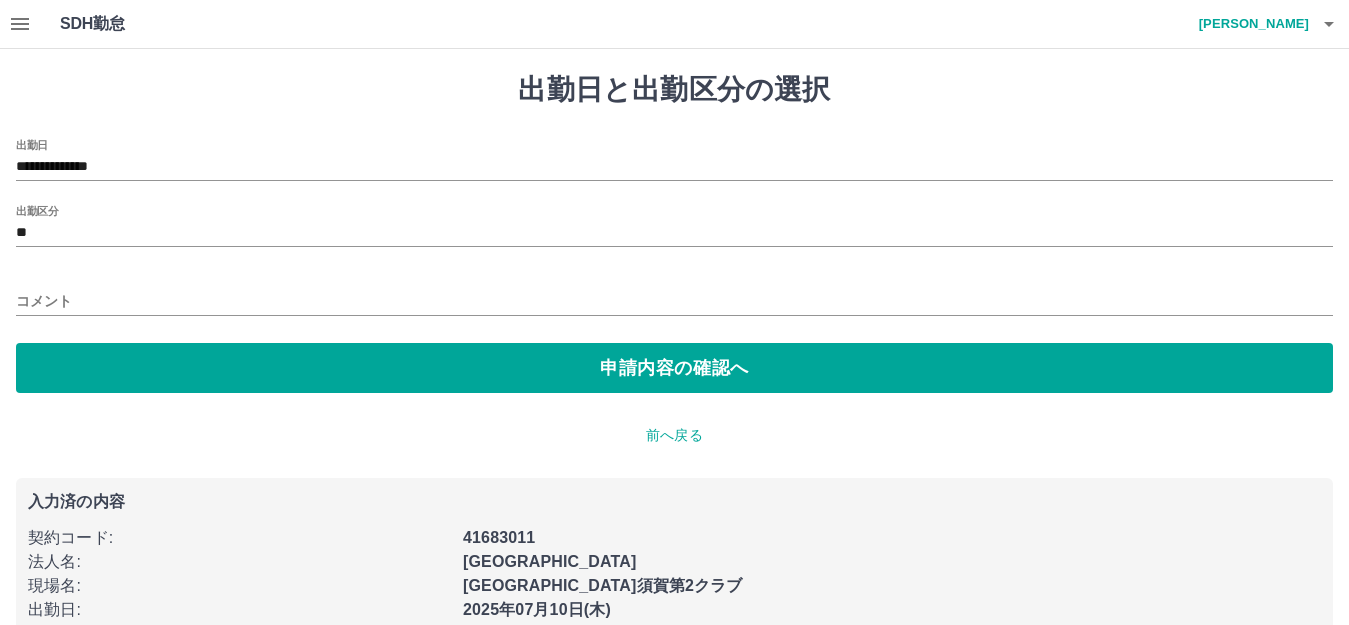 click on "コメント" at bounding box center [674, 295] 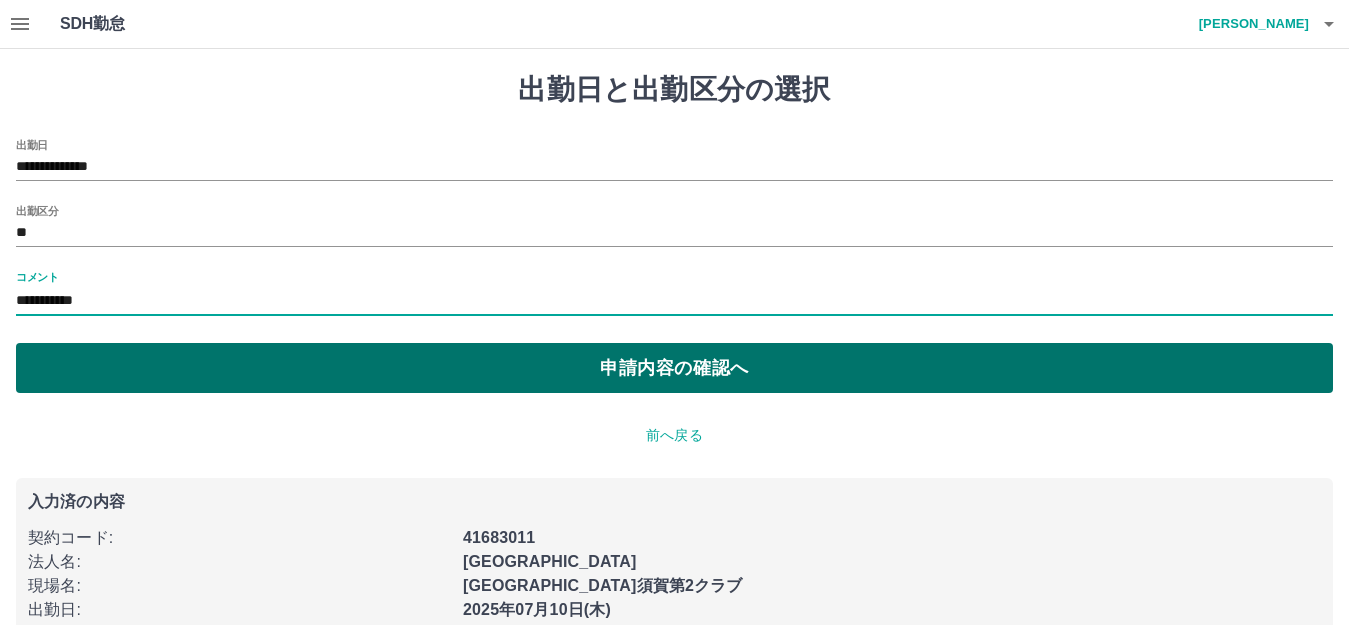 type on "**********" 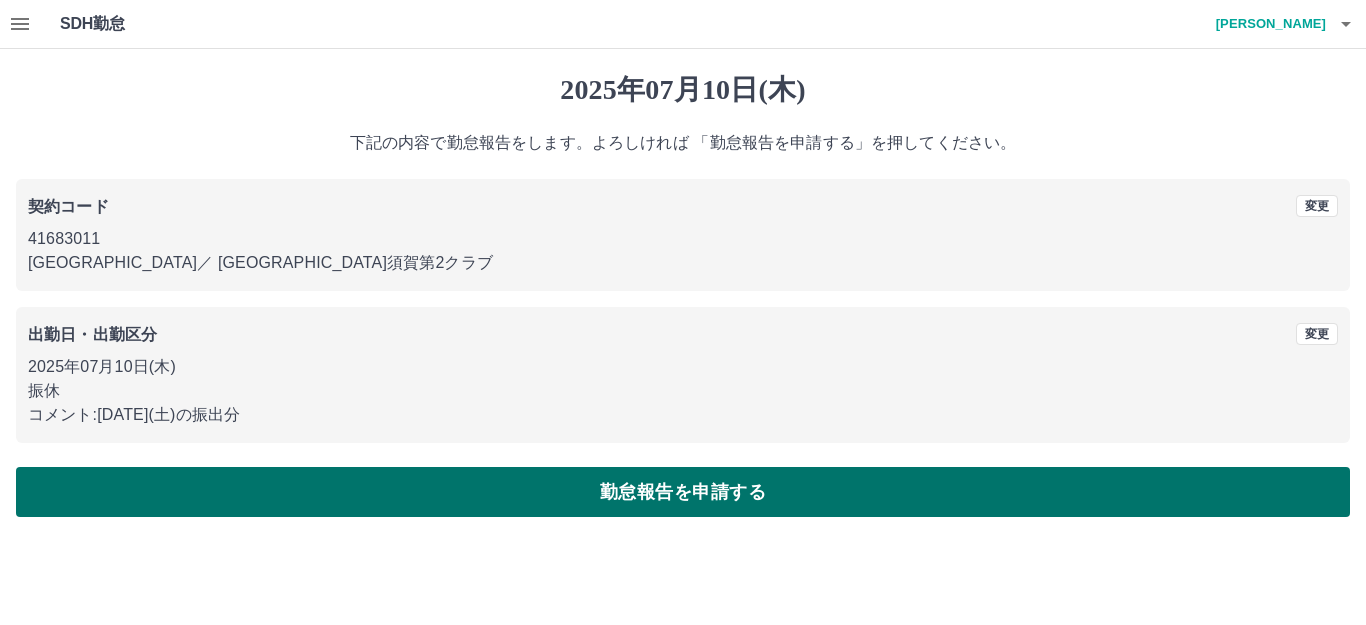 click on "勤怠報告を申請する" at bounding box center (683, 492) 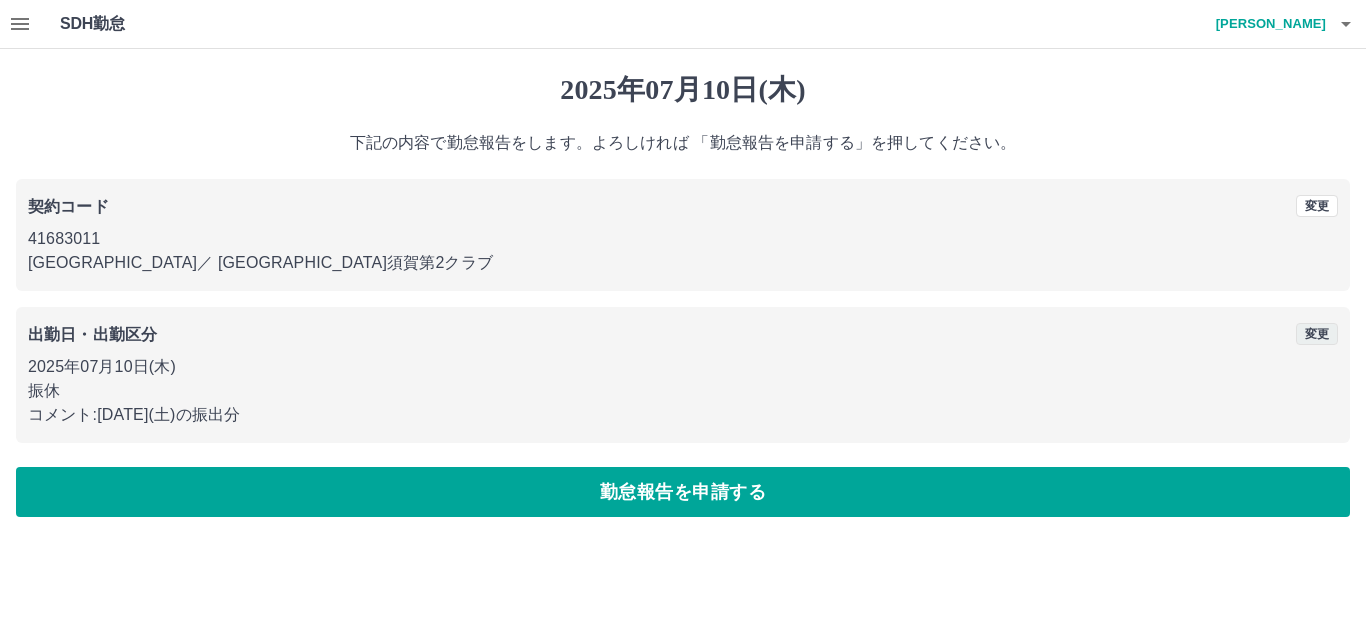 click on "変更" at bounding box center (1317, 334) 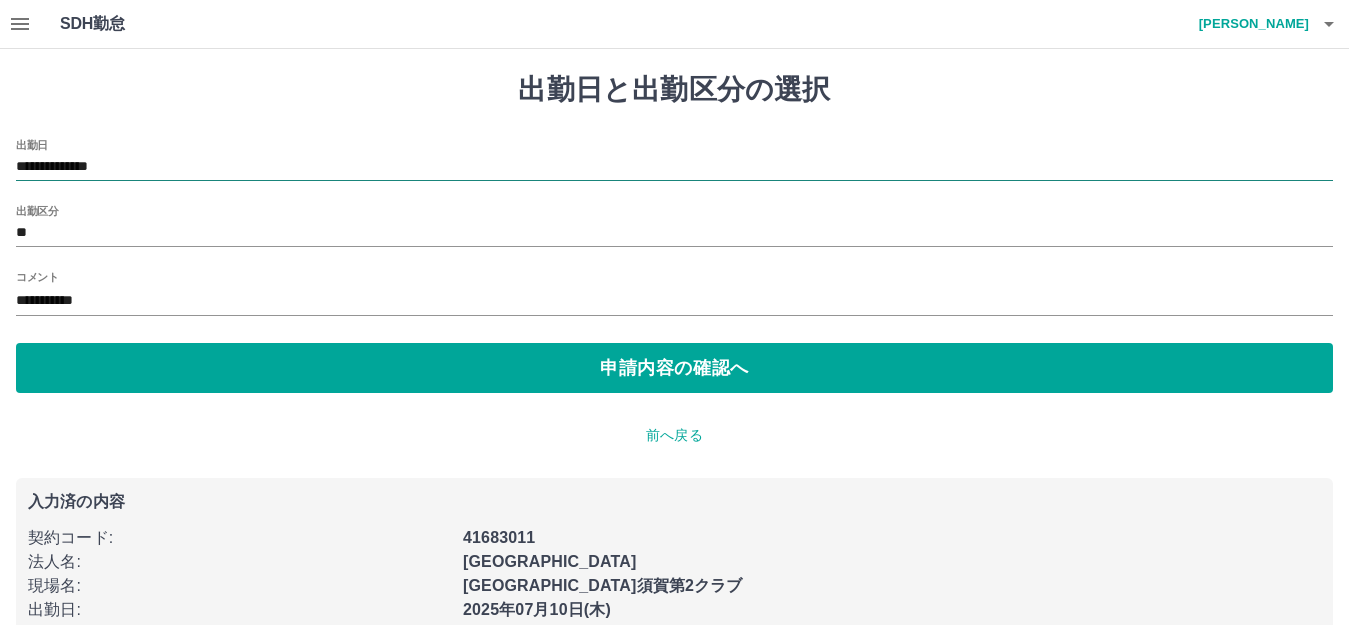 click on "**********" at bounding box center [674, 167] 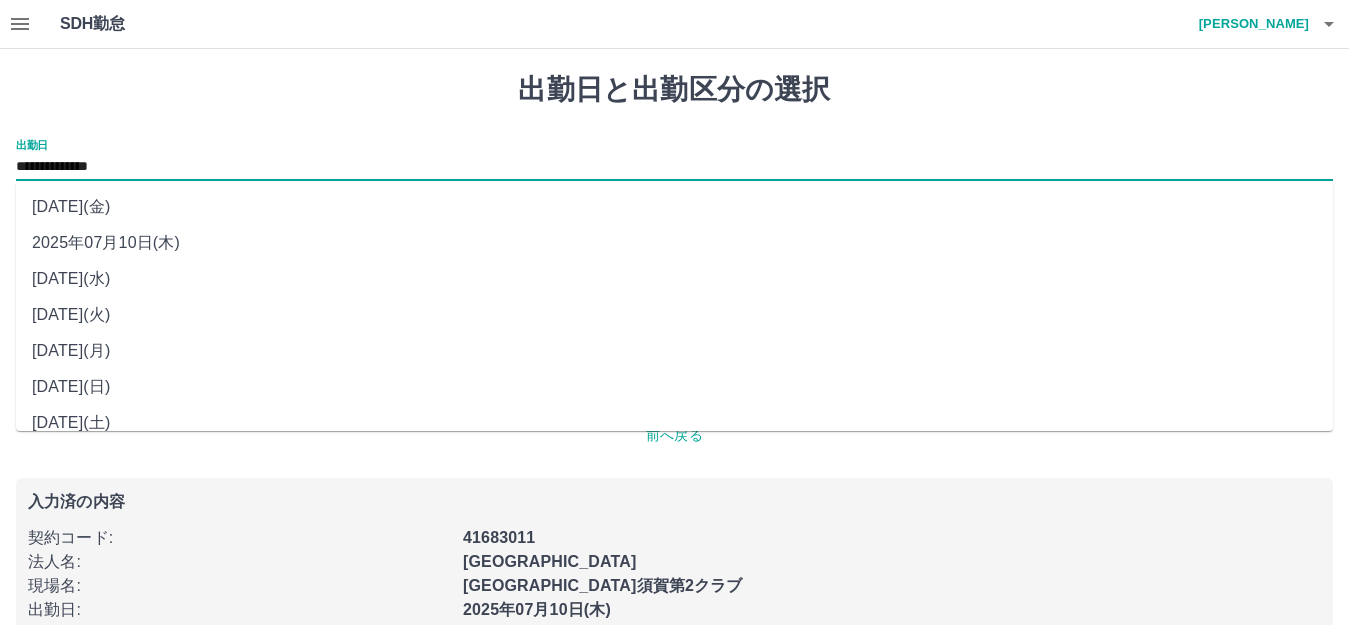 click on "[DATE](金)" at bounding box center (674, 207) 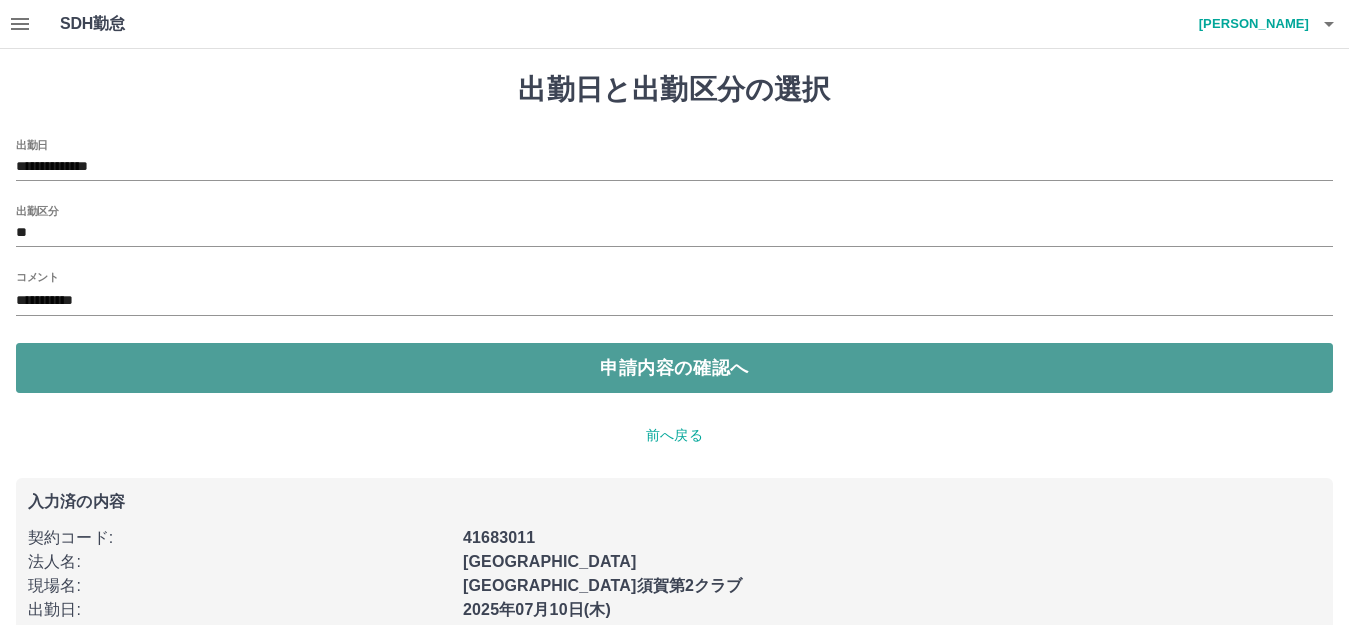 click on "申請内容の確認へ" at bounding box center [674, 368] 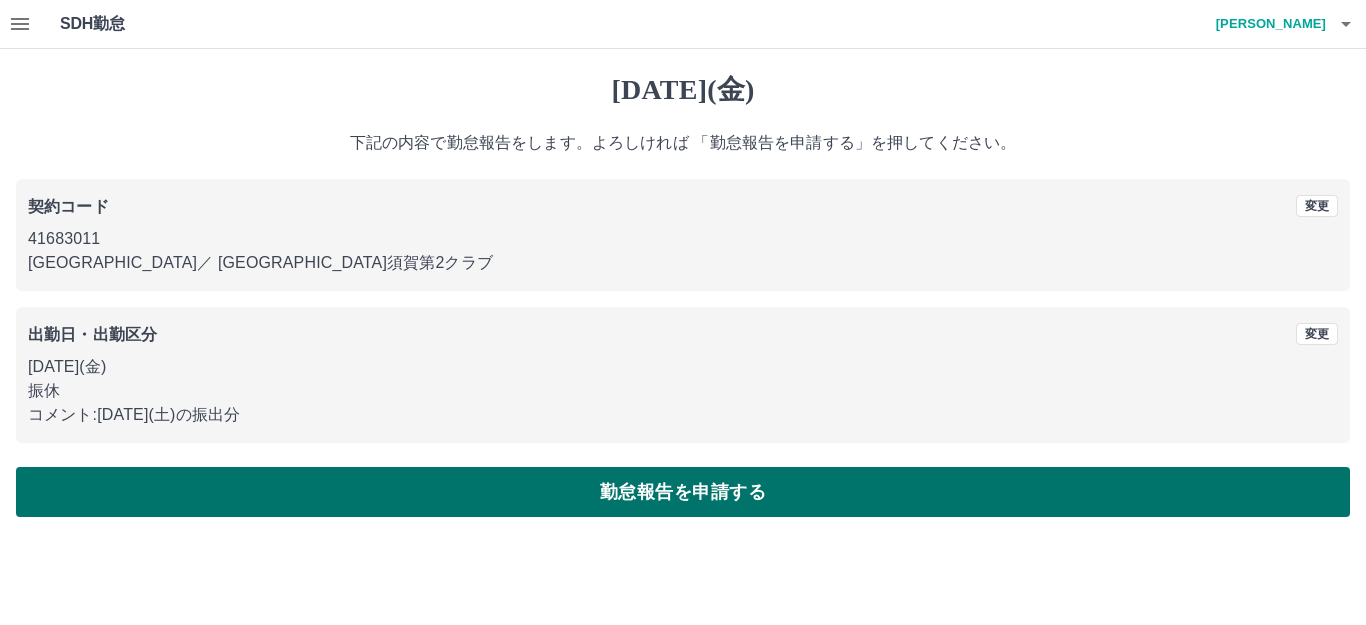 click on "勤怠報告を申請する" at bounding box center (683, 492) 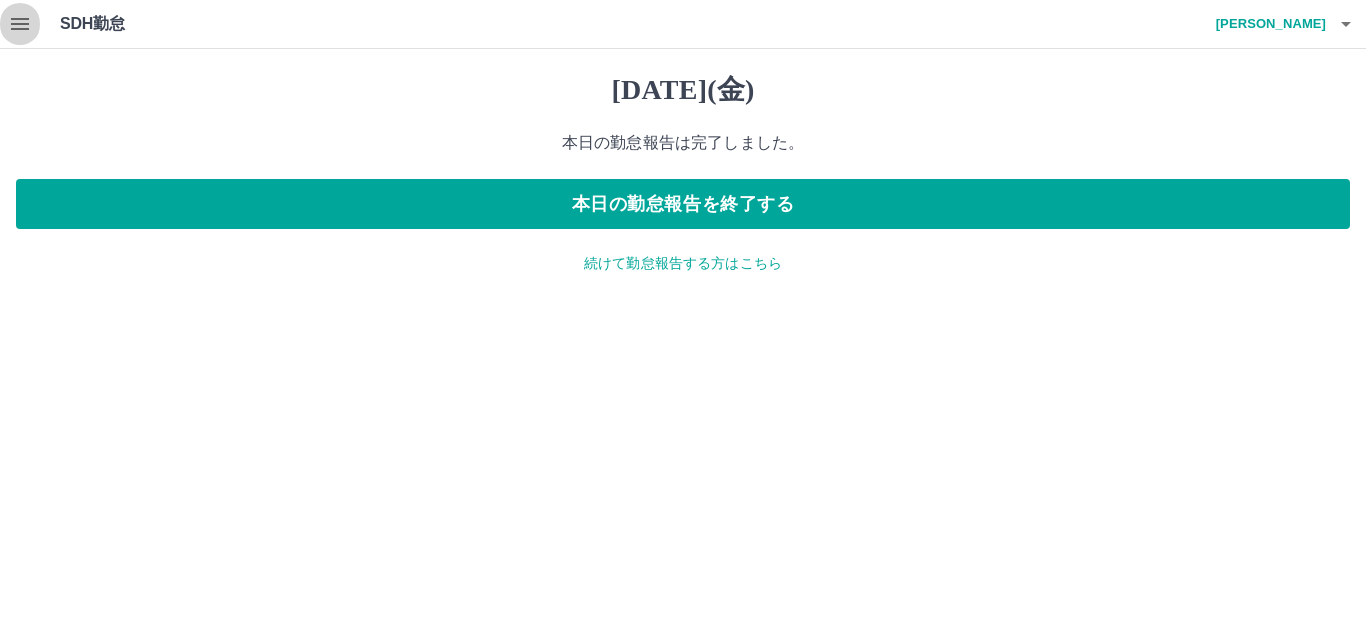 click 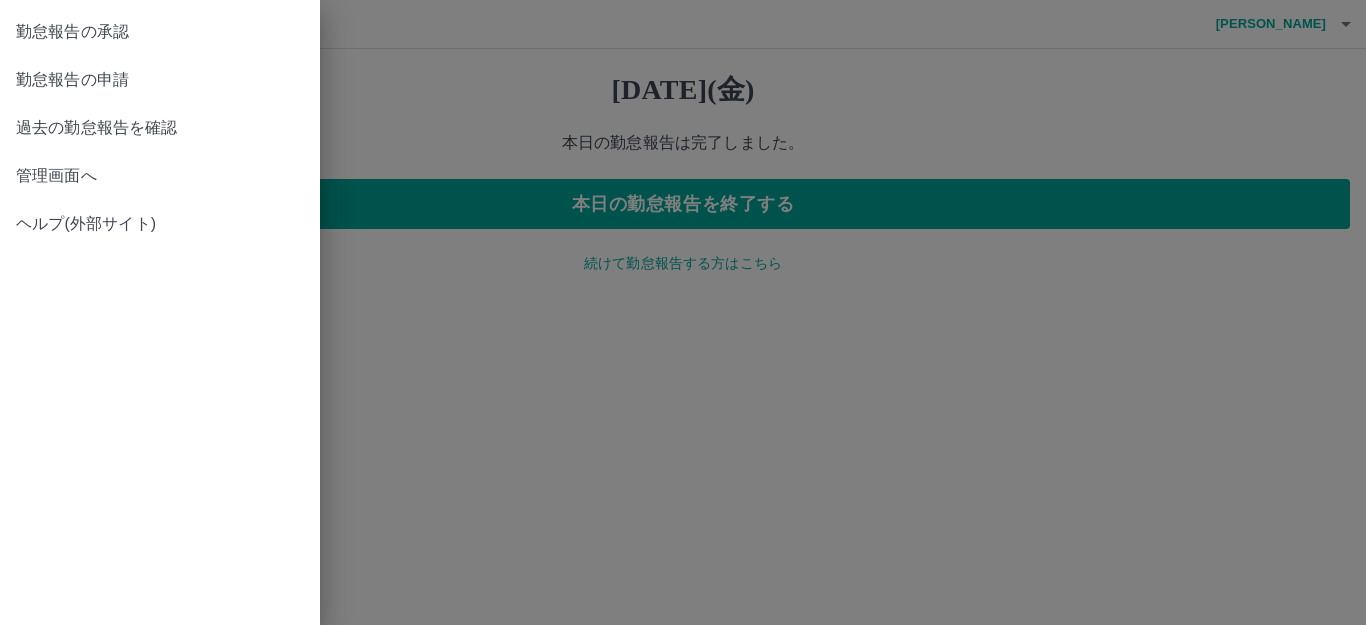 click on "過去の勤怠報告を確認" at bounding box center (160, 128) 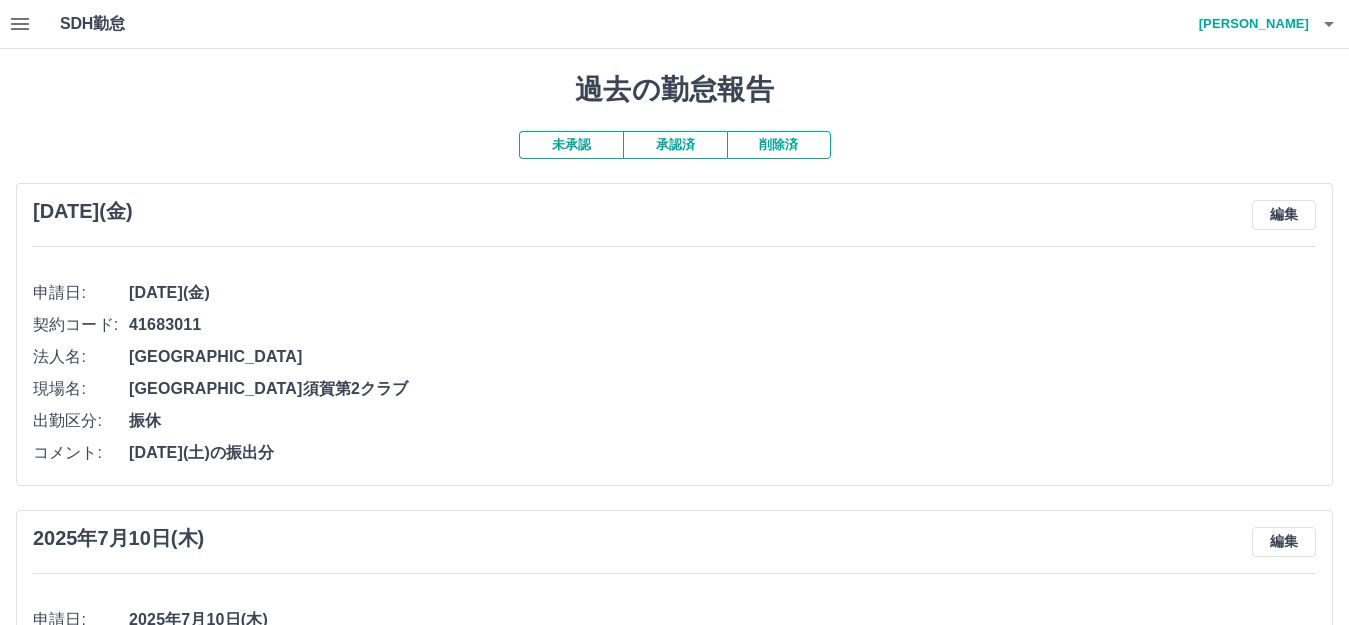 click on "承認済" at bounding box center (675, 145) 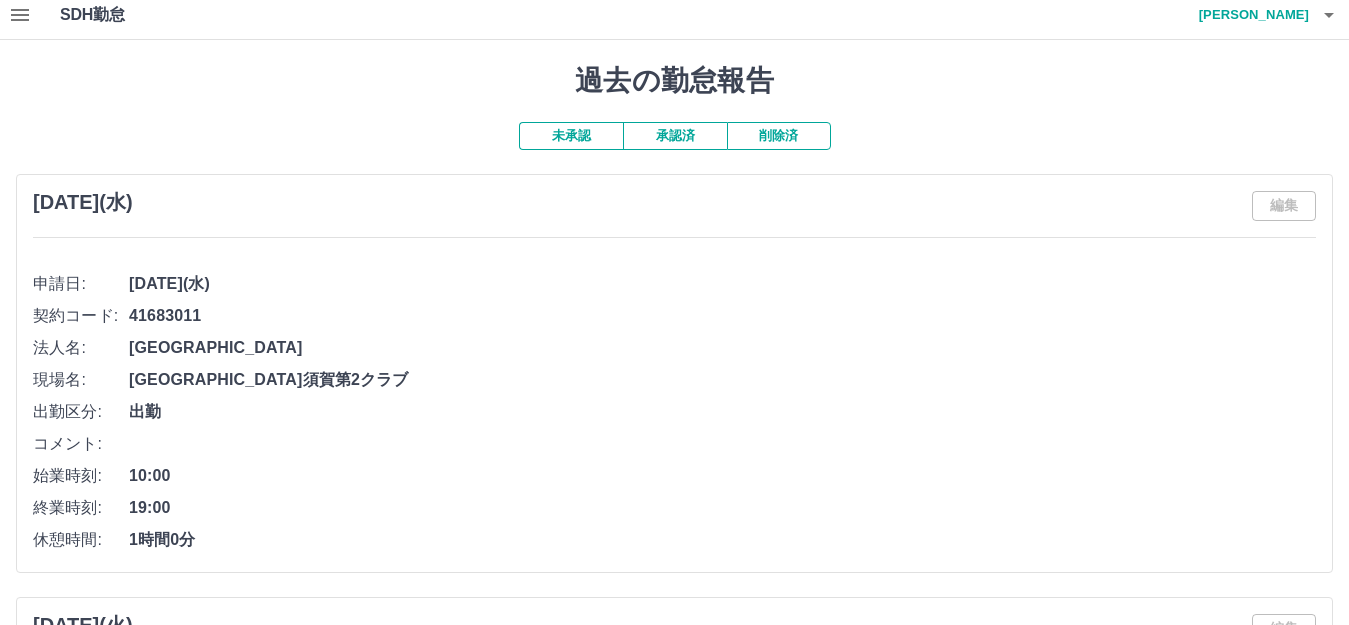 scroll, scrollTop: 0, scrollLeft: 0, axis: both 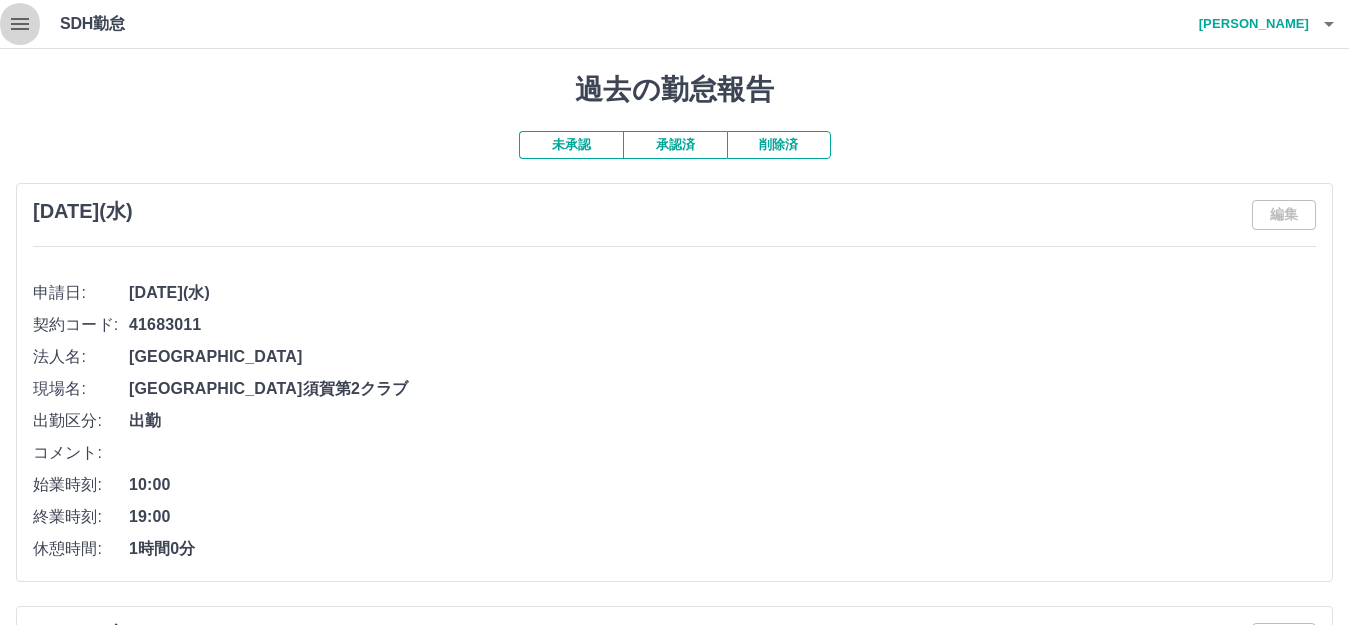 click at bounding box center (20, 24) 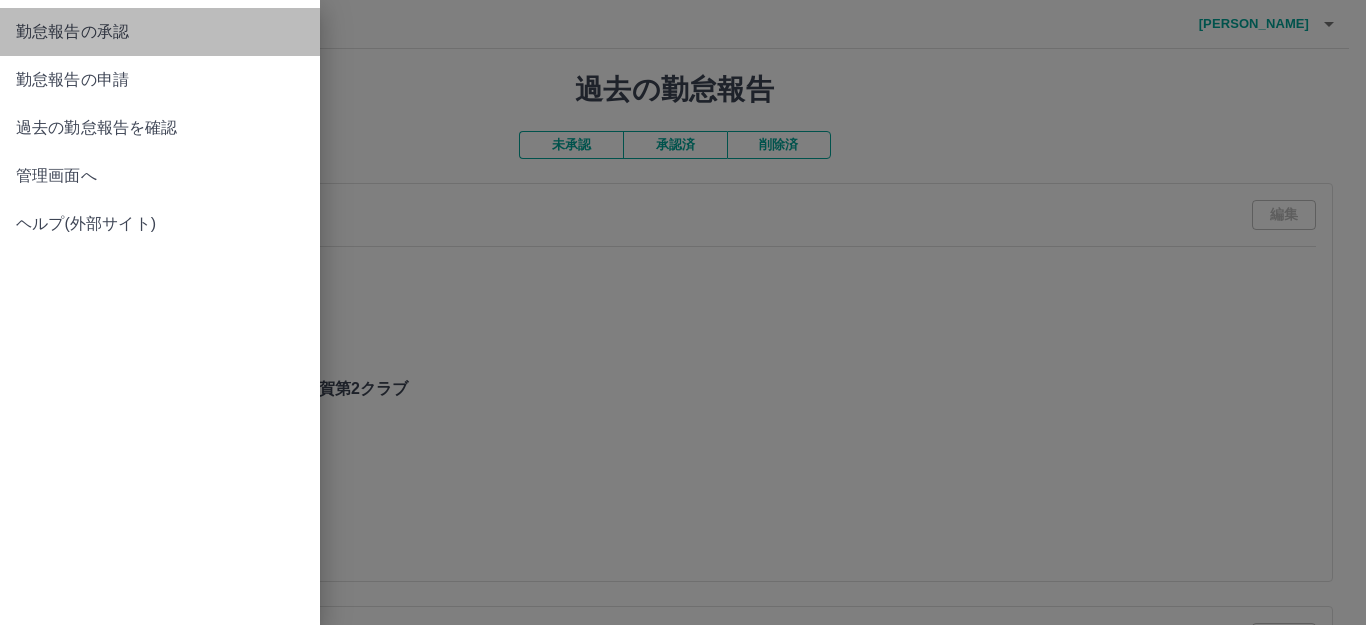 click on "勤怠報告の承認" at bounding box center [160, 32] 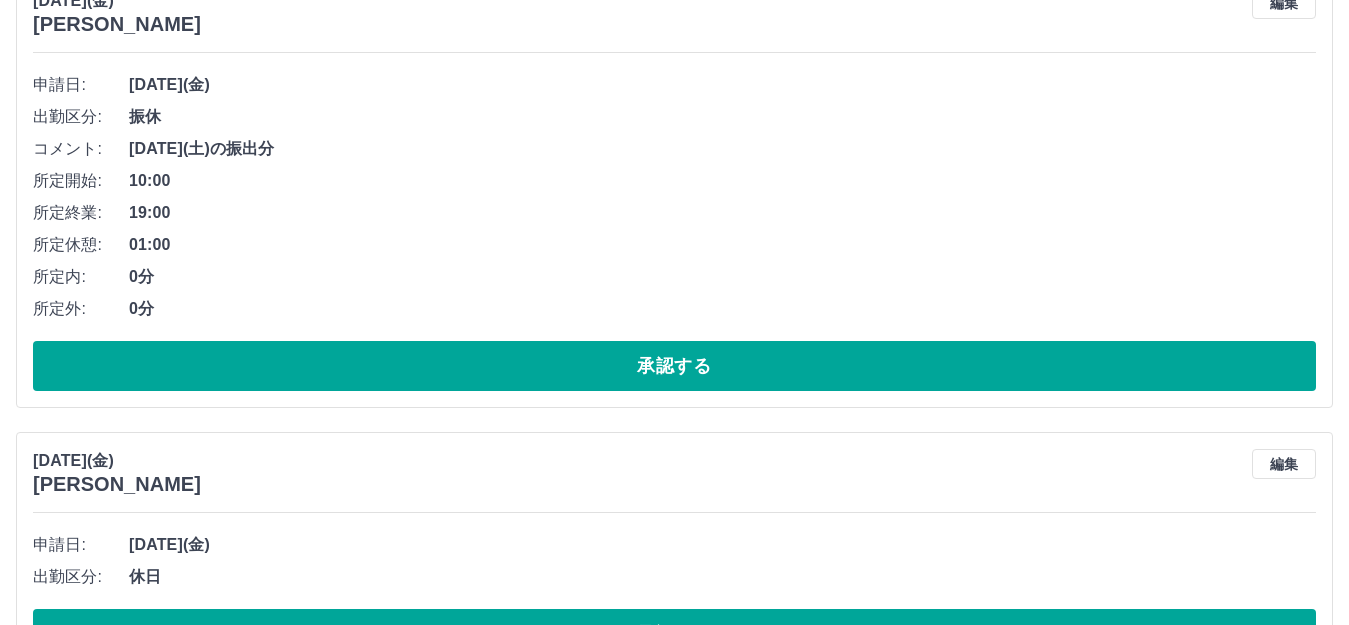 scroll, scrollTop: 300, scrollLeft: 0, axis: vertical 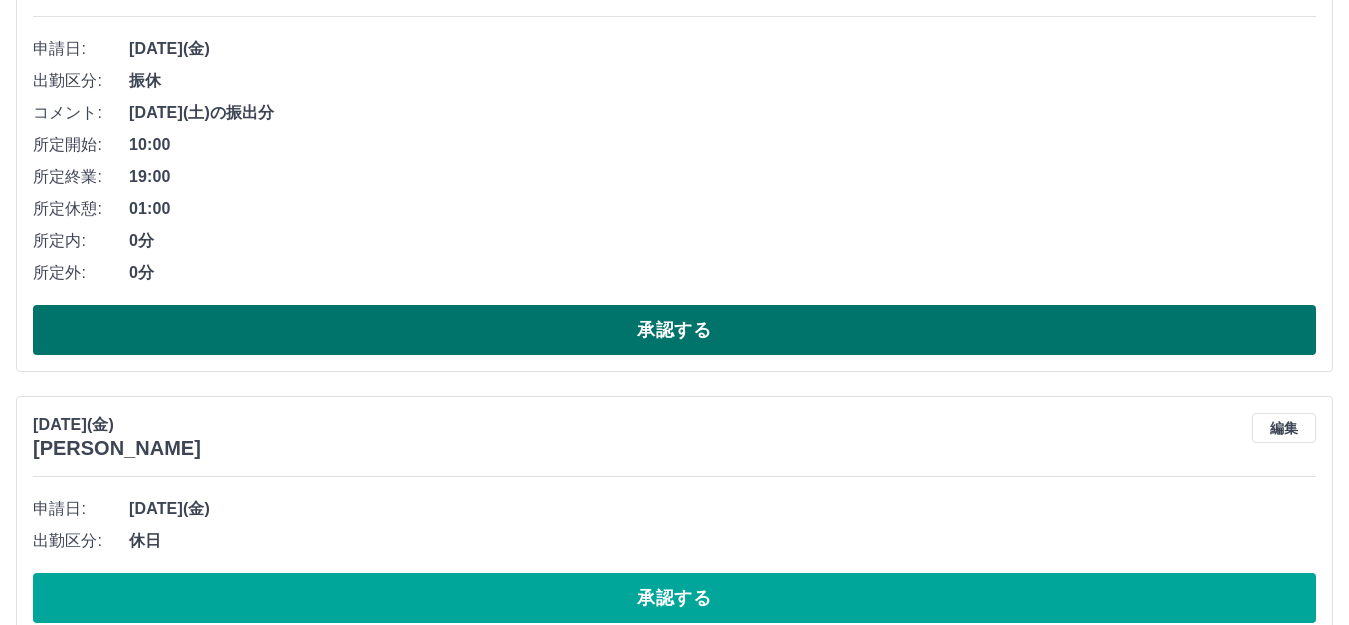 click on "承認する" at bounding box center [674, 330] 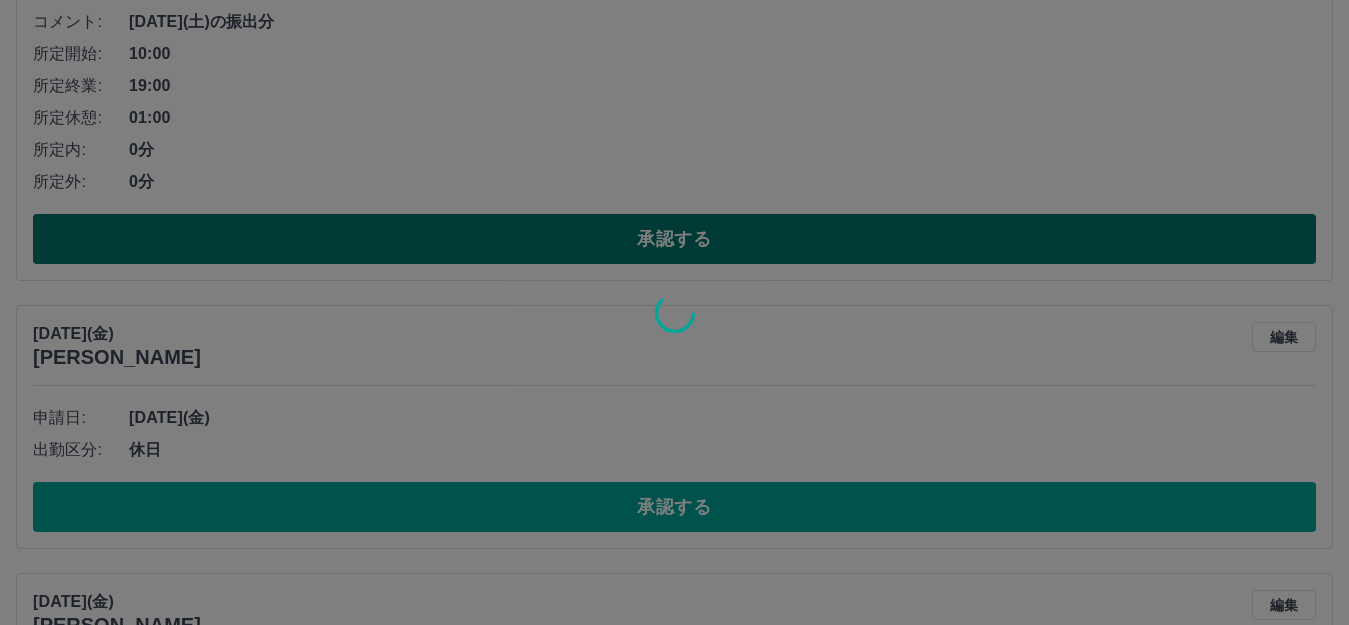 scroll, scrollTop: 500, scrollLeft: 0, axis: vertical 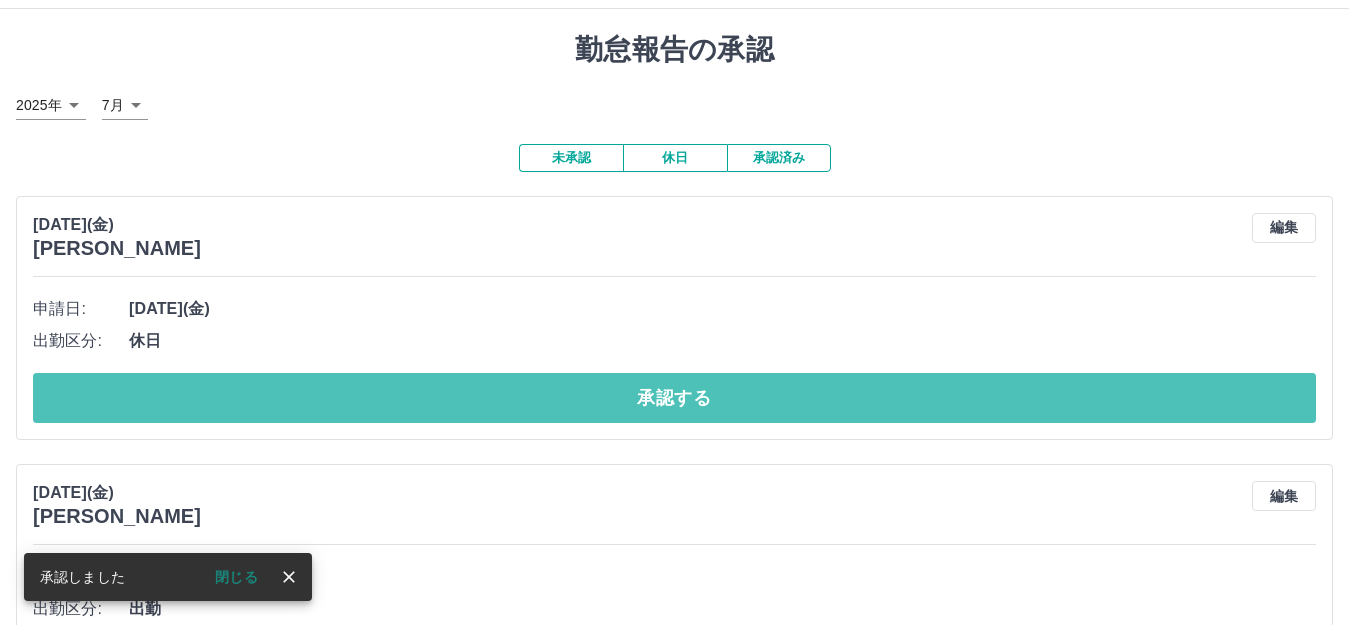 click on "承認する" at bounding box center [674, 398] 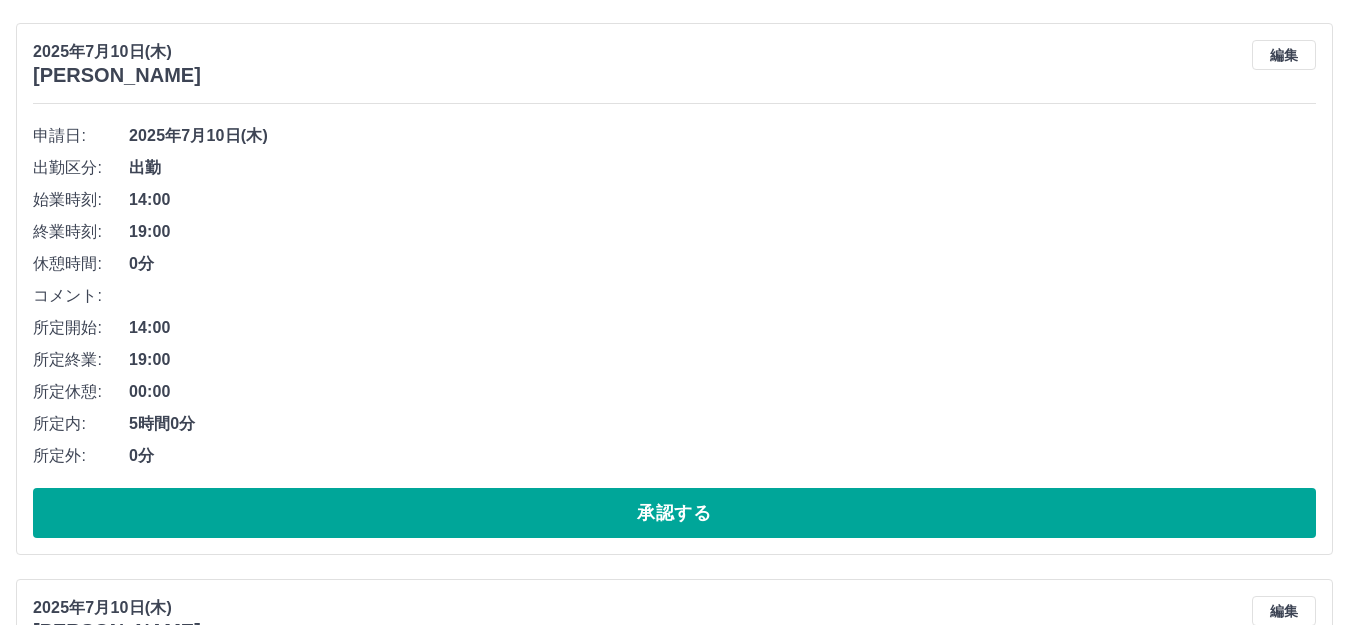 scroll, scrollTop: 772, scrollLeft: 0, axis: vertical 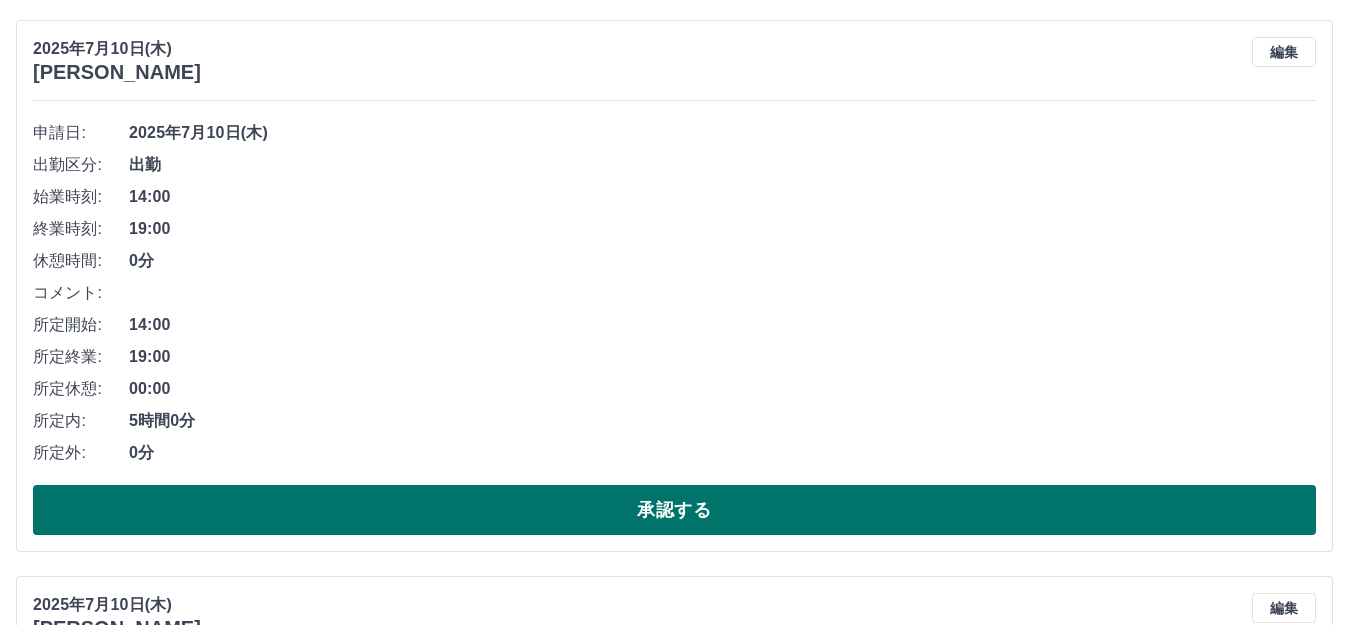 click on "承認する" at bounding box center [674, 510] 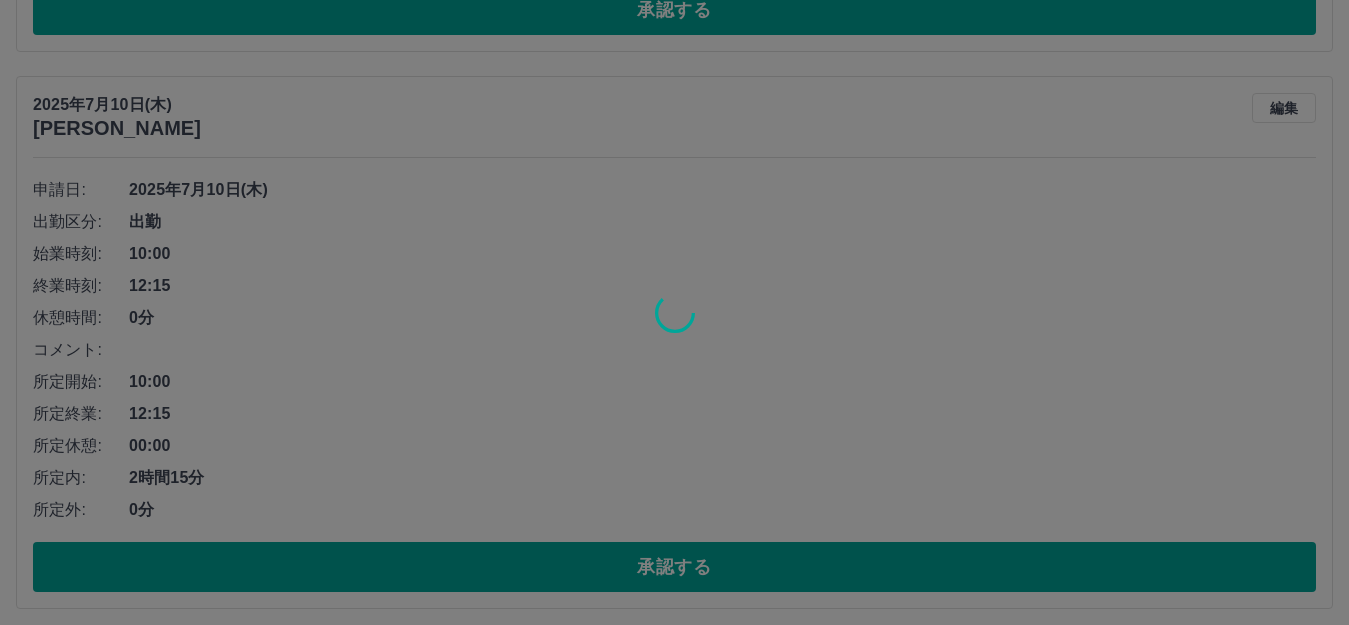 scroll, scrollTop: 716, scrollLeft: 0, axis: vertical 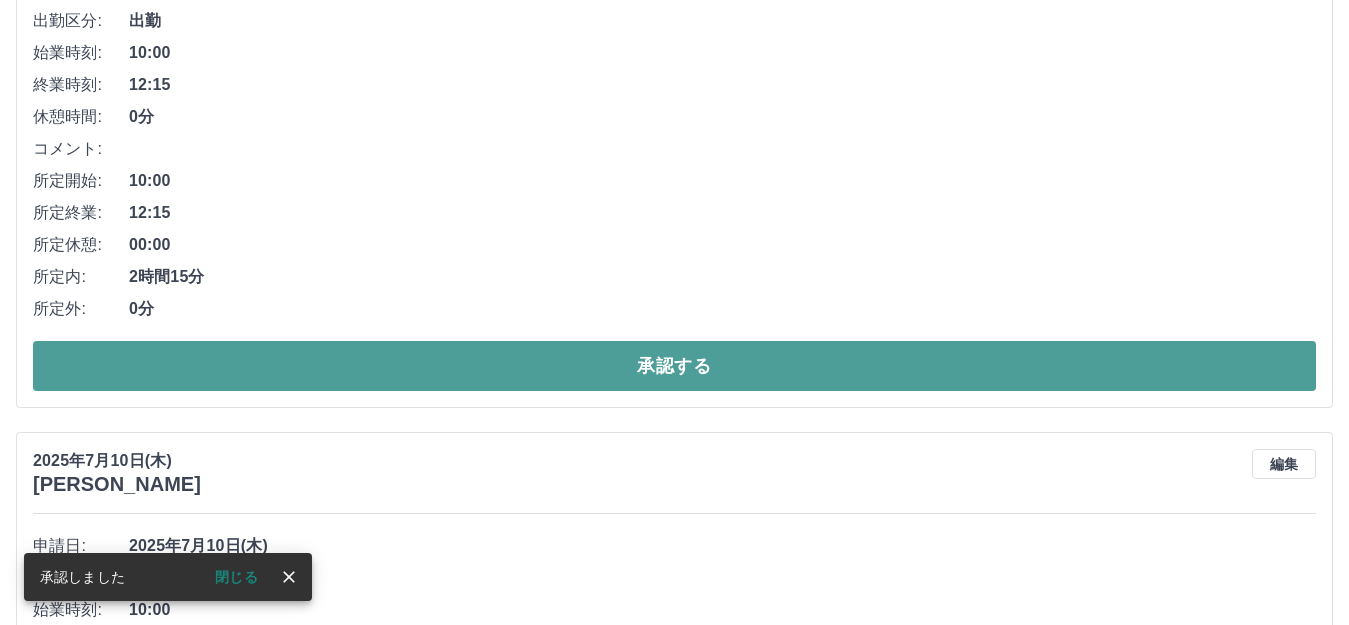 click on "承認する" at bounding box center [674, 366] 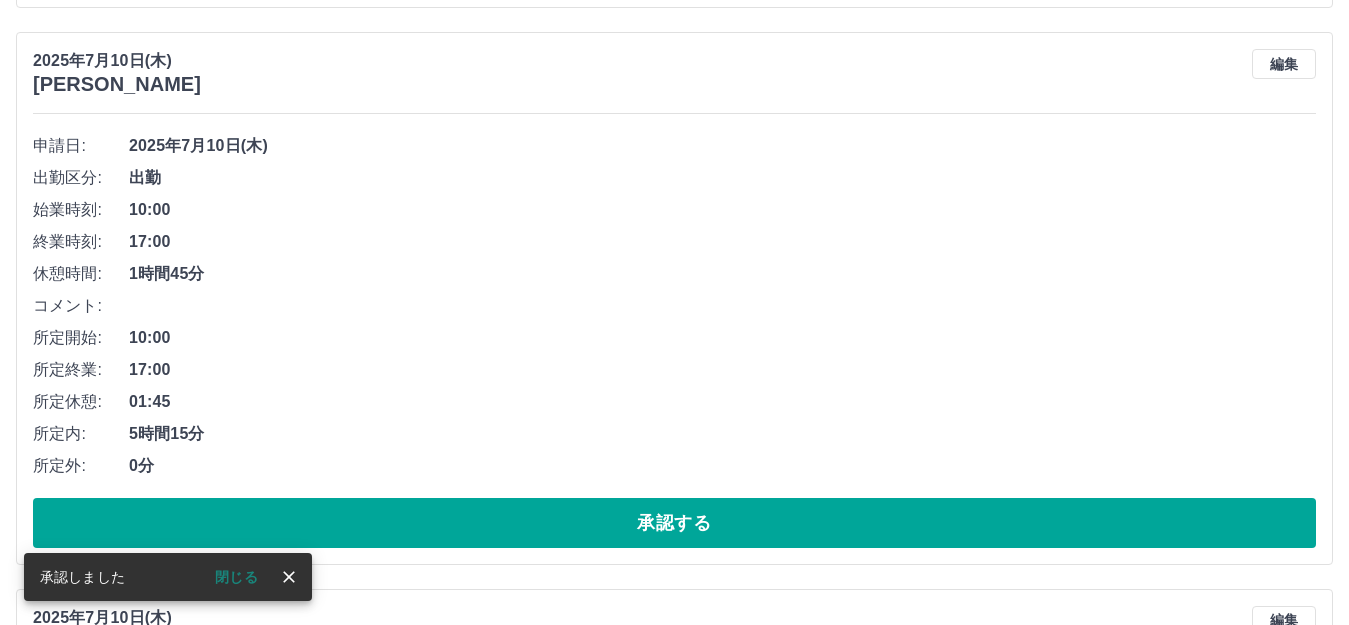 scroll, scrollTop: 760, scrollLeft: 0, axis: vertical 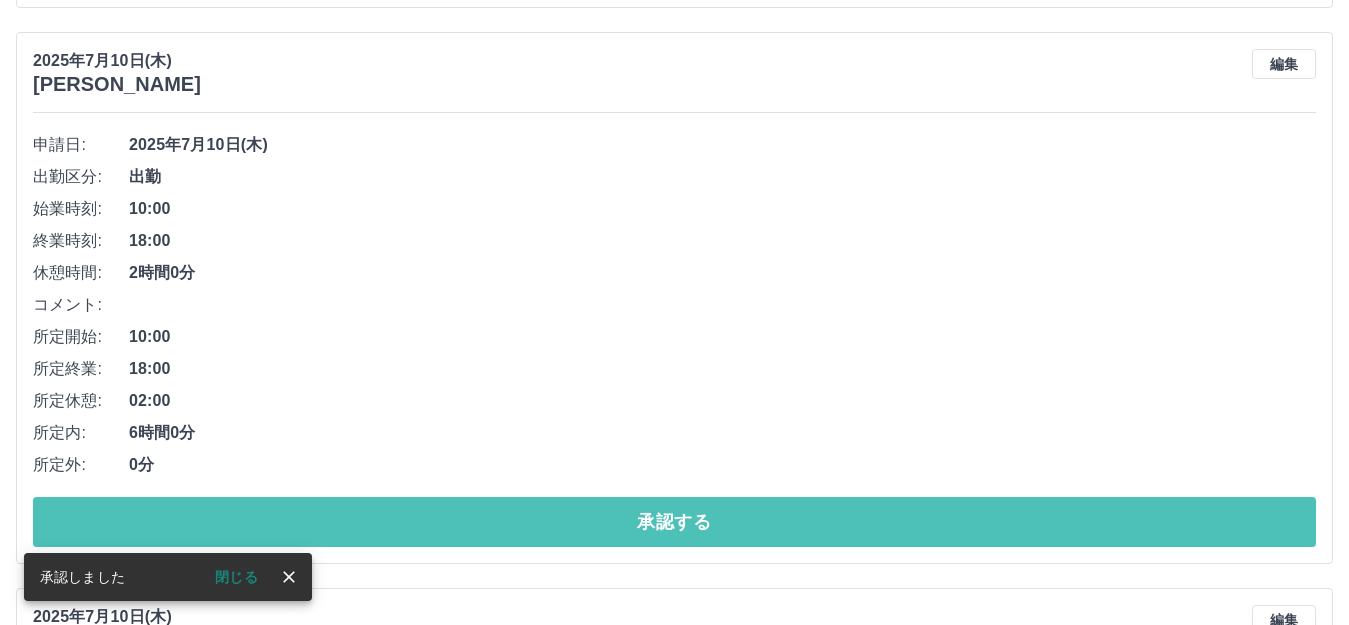 click on "承認する" at bounding box center [674, 522] 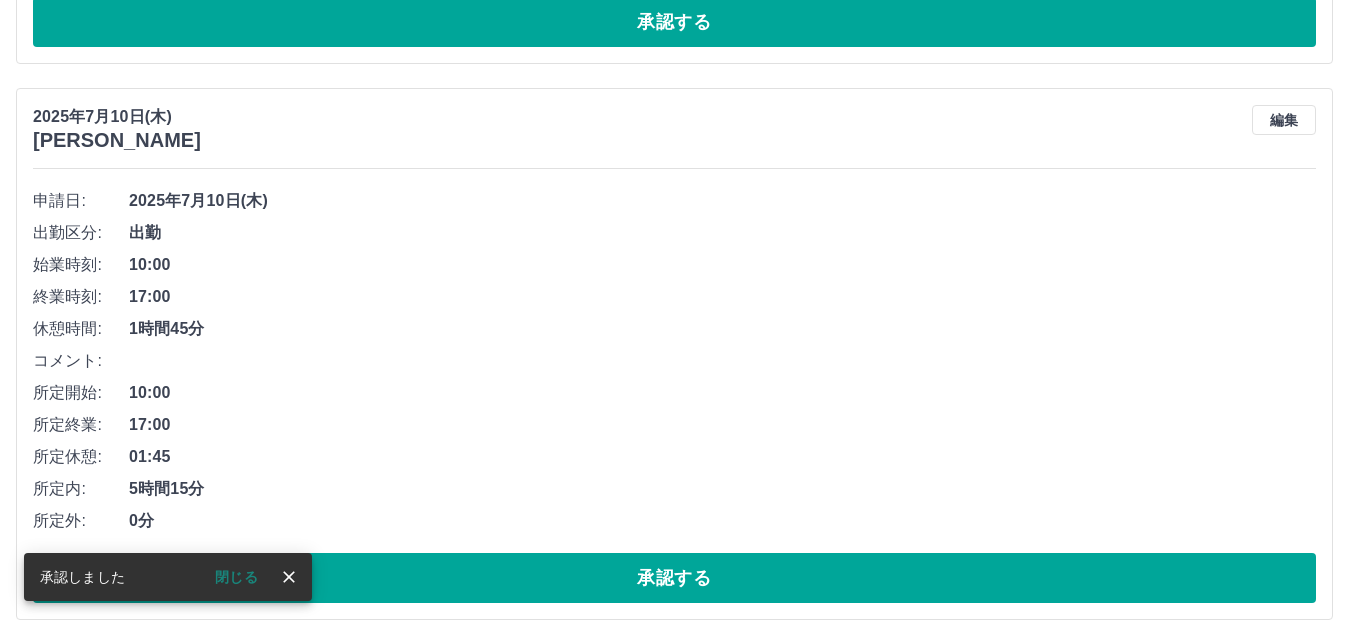 scroll, scrollTop: 804, scrollLeft: 0, axis: vertical 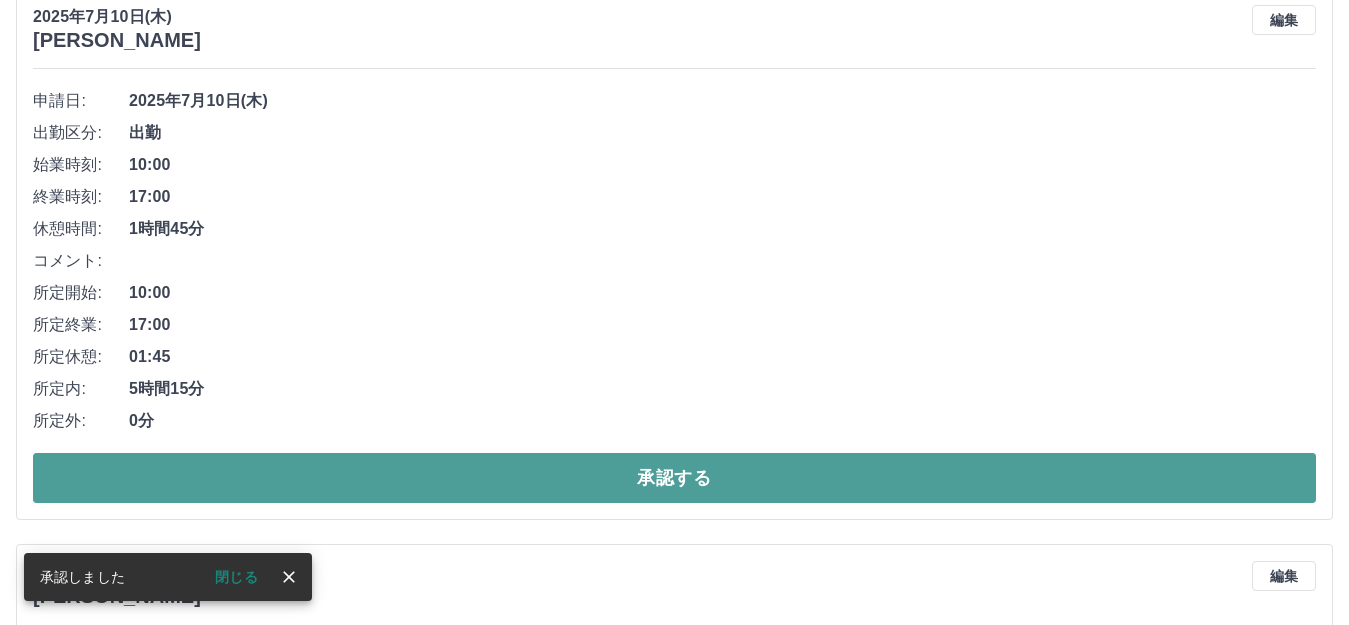 click on "承認する" at bounding box center (674, 478) 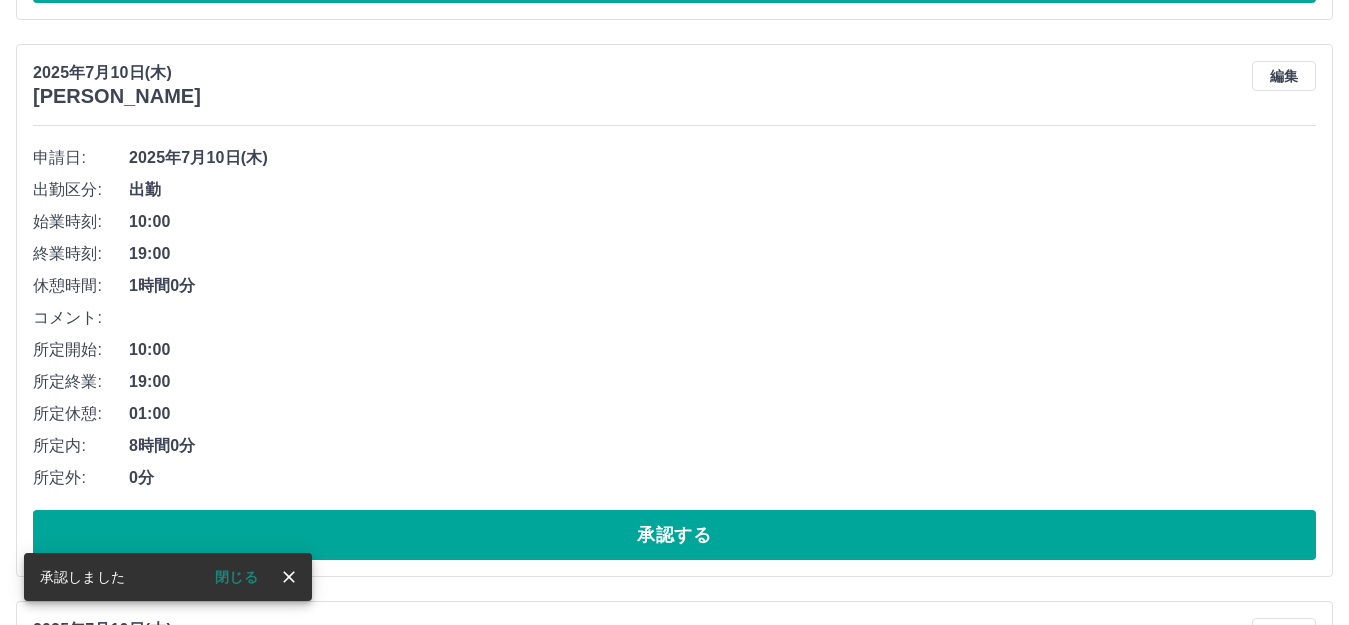 scroll, scrollTop: 748, scrollLeft: 0, axis: vertical 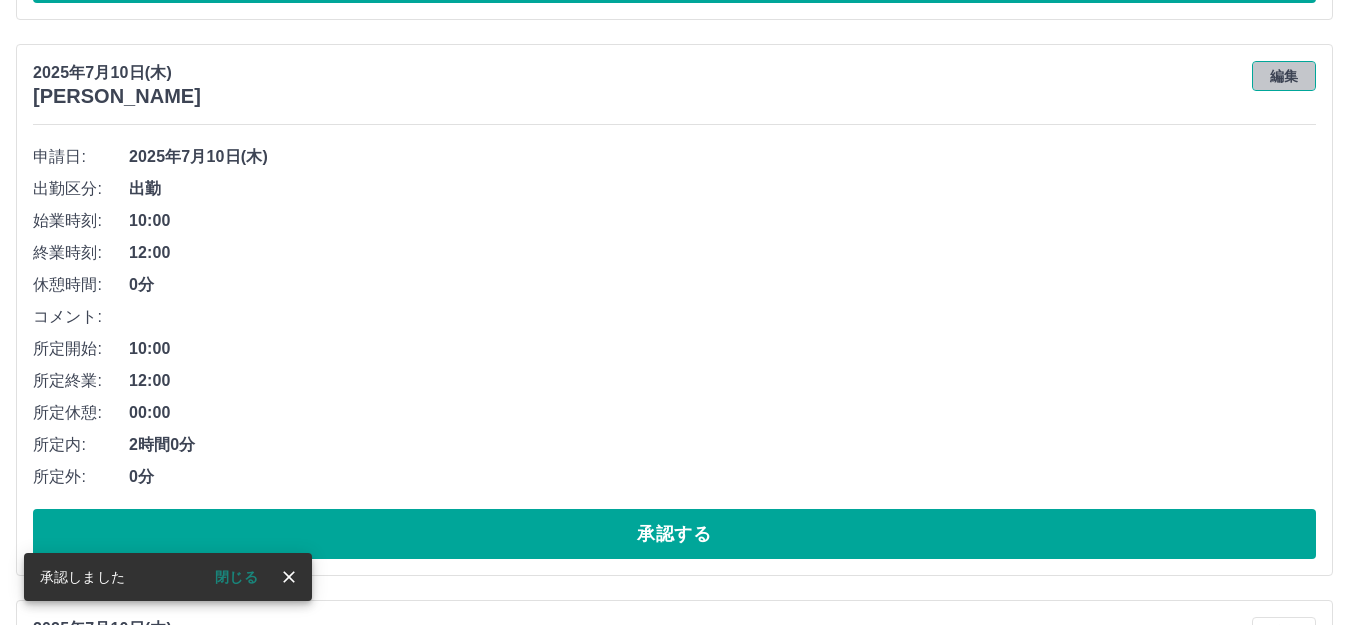 click on "編集" at bounding box center (1284, 76) 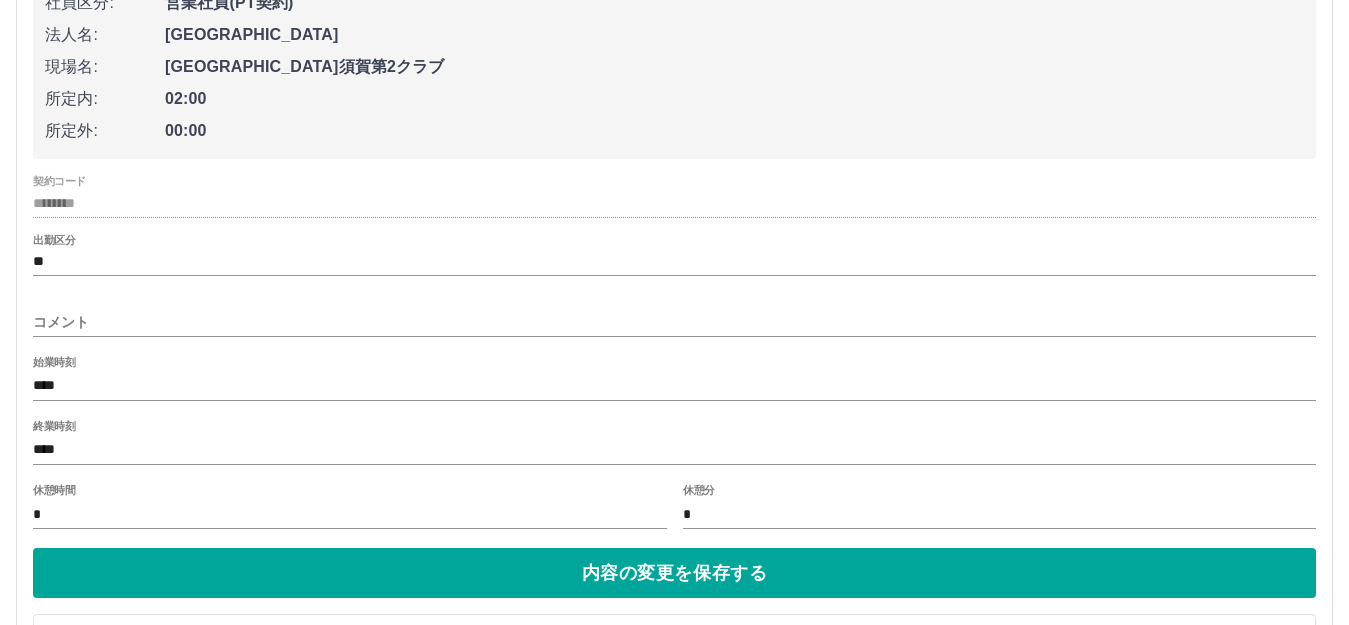 scroll, scrollTop: 948, scrollLeft: 0, axis: vertical 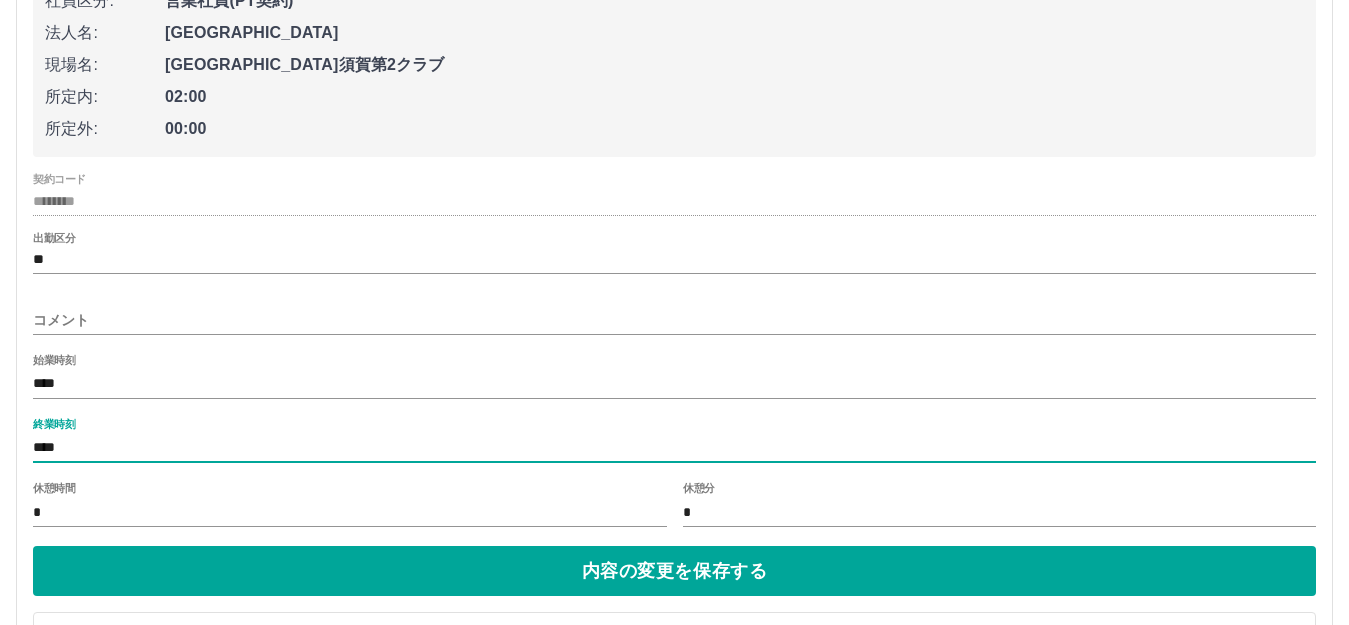 click on "****" at bounding box center [674, 448] 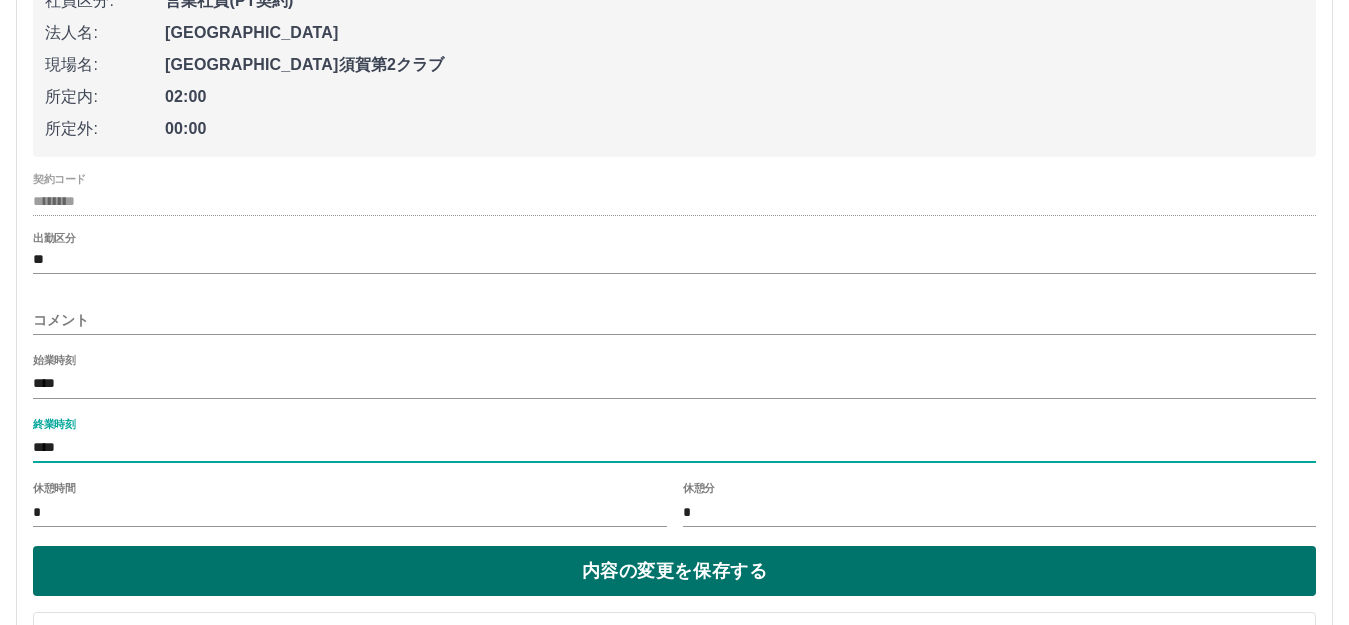 type on "****" 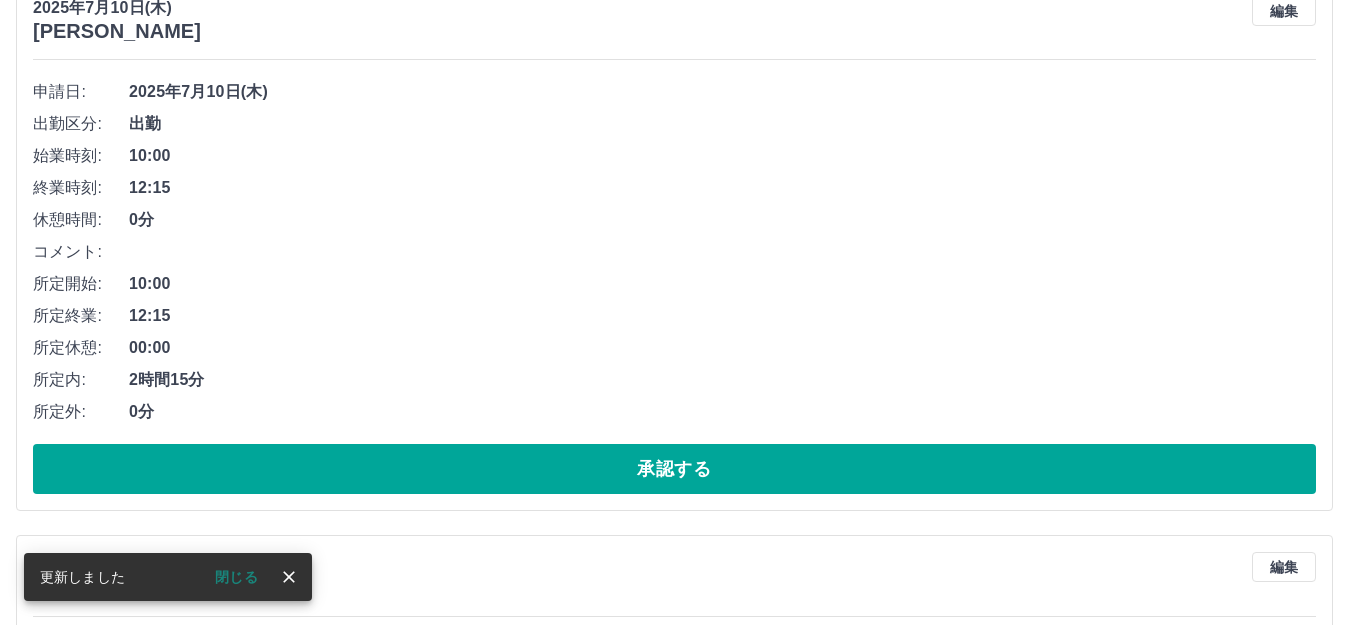 scroll, scrollTop: 848, scrollLeft: 0, axis: vertical 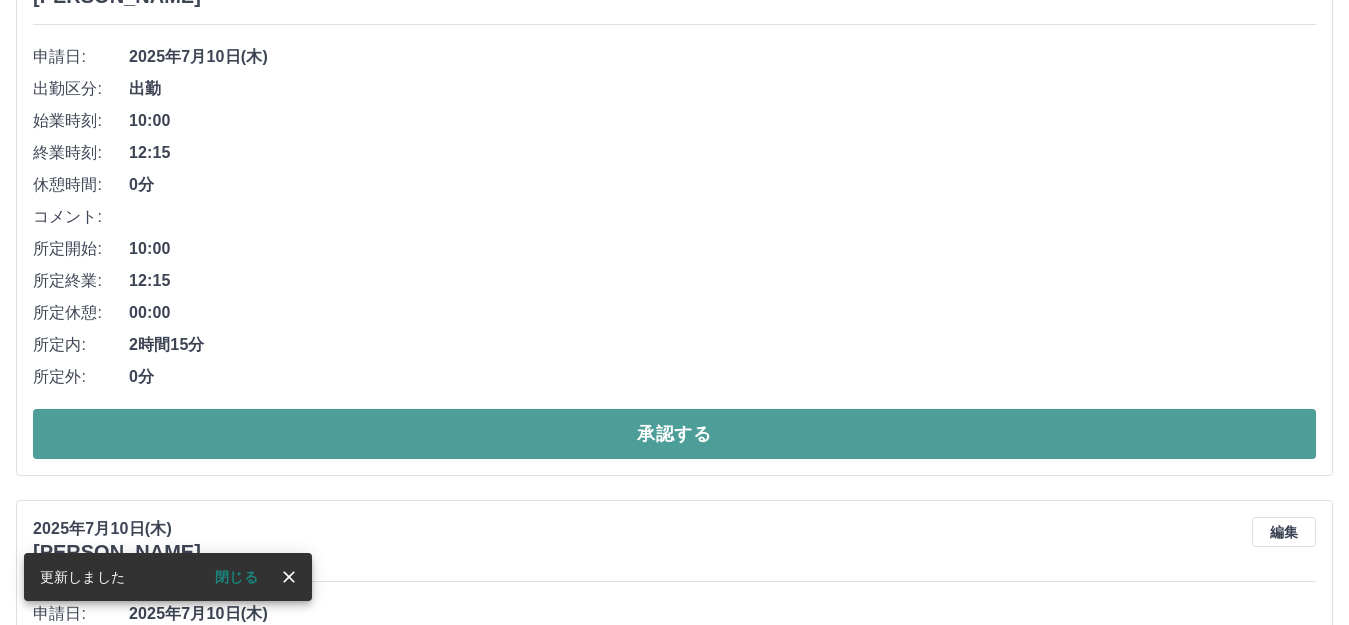 click on "承認する" at bounding box center (674, 434) 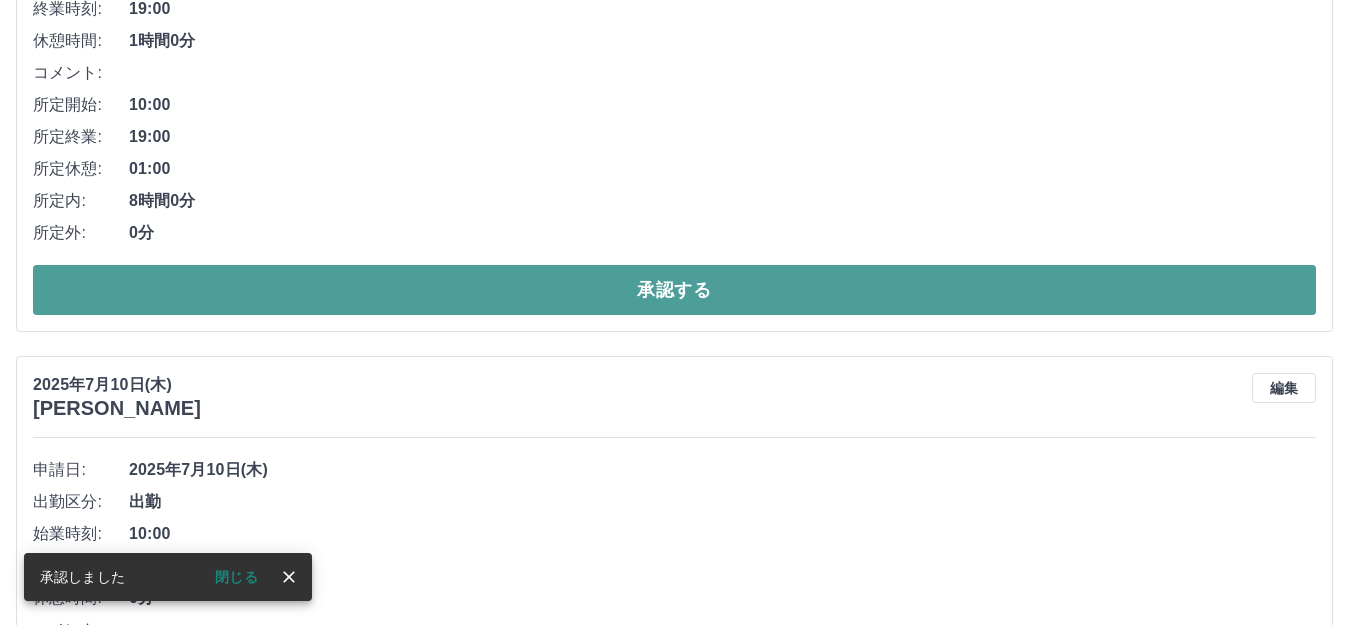 click on "承認する" at bounding box center (674, 290) 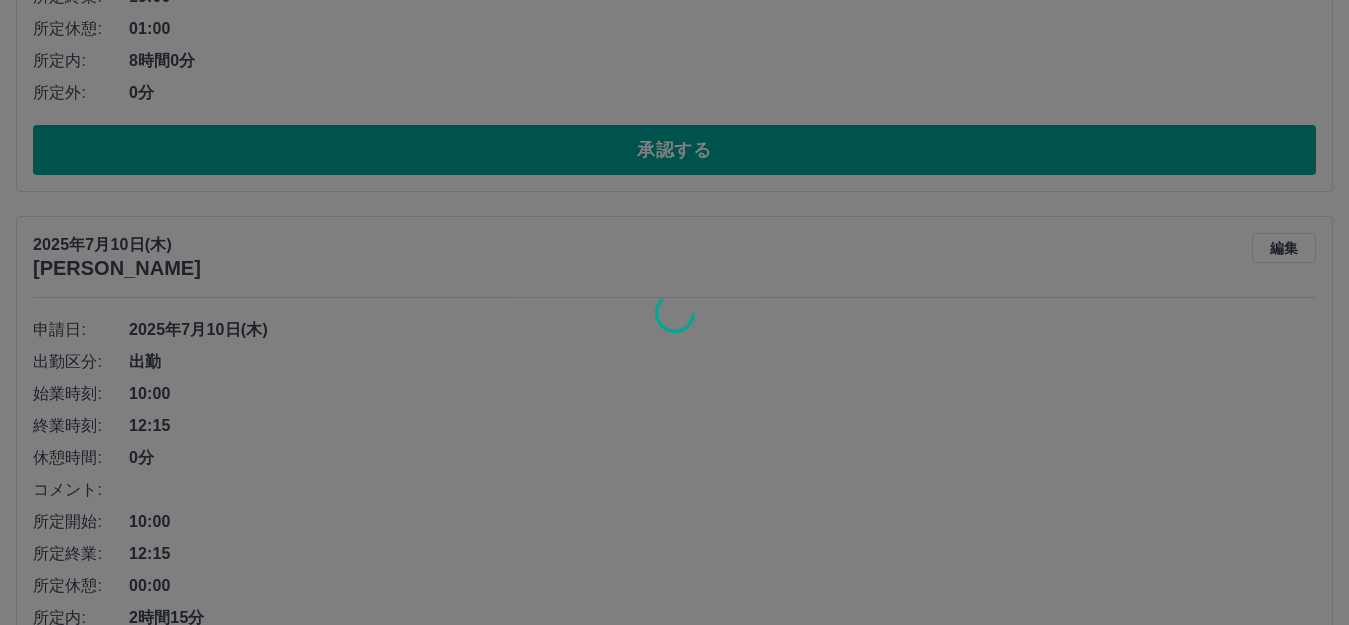 scroll, scrollTop: 1292, scrollLeft: 0, axis: vertical 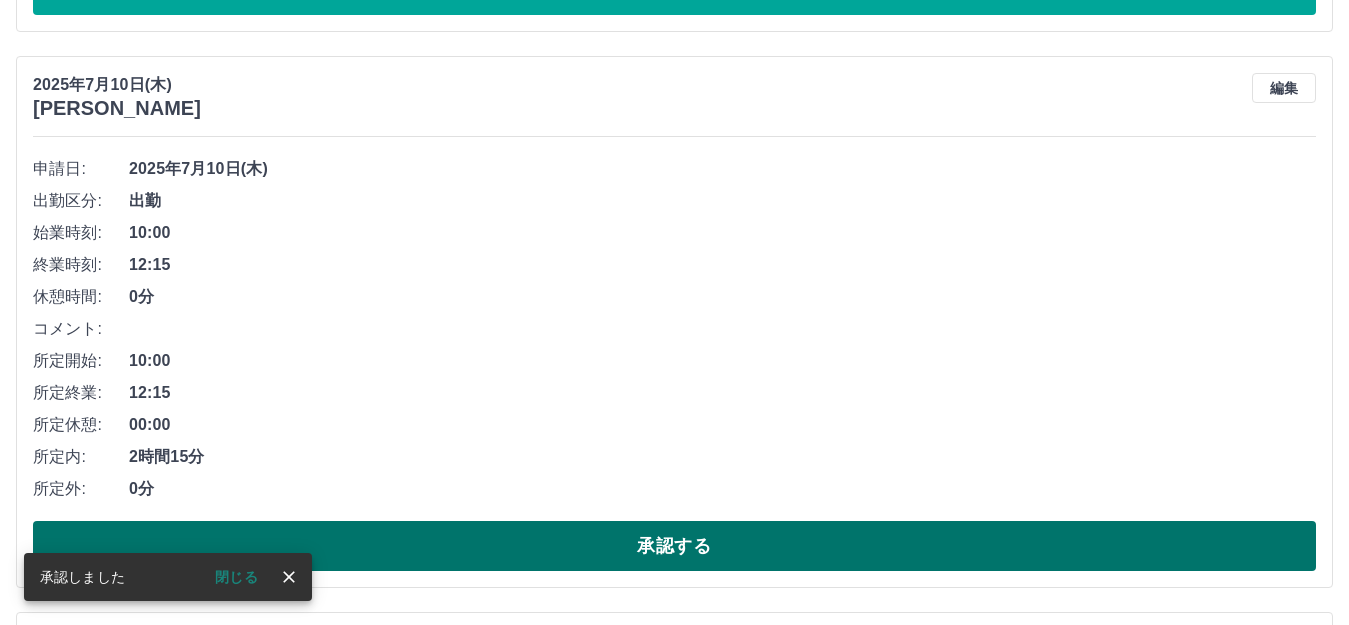 click on "承認する" at bounding box center (674, 546) 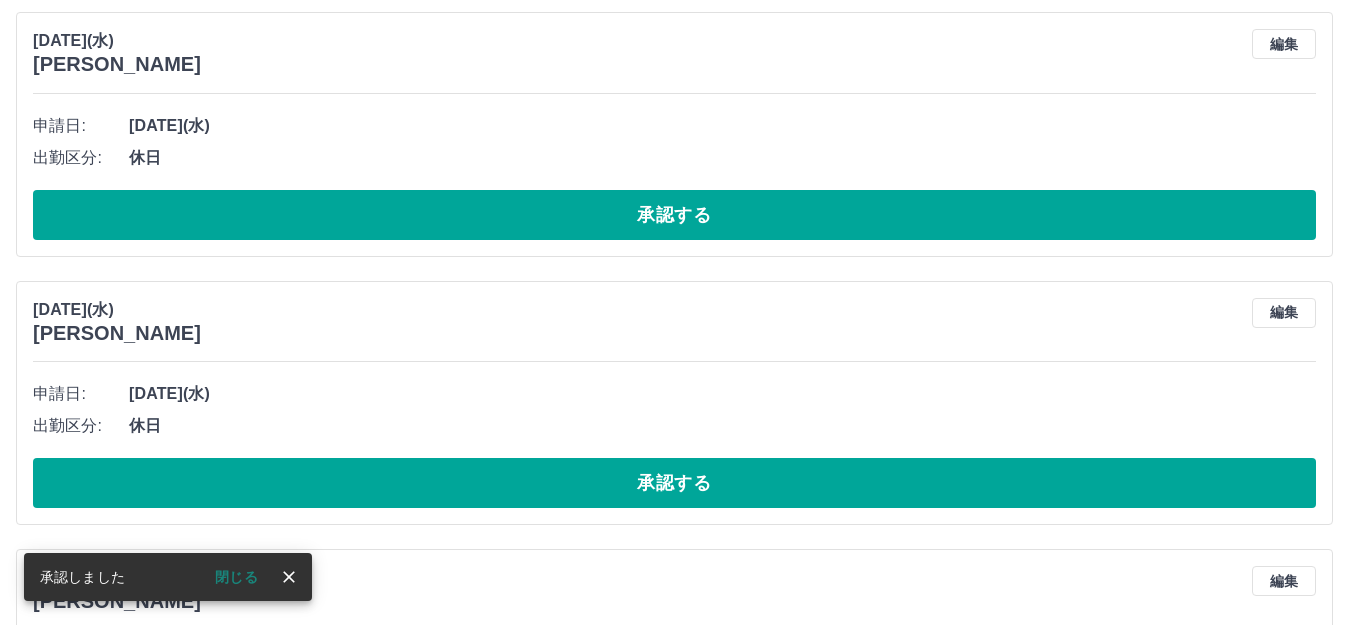 scroll, scrollTop: 780, scrollLeft: 0, axis: vertical 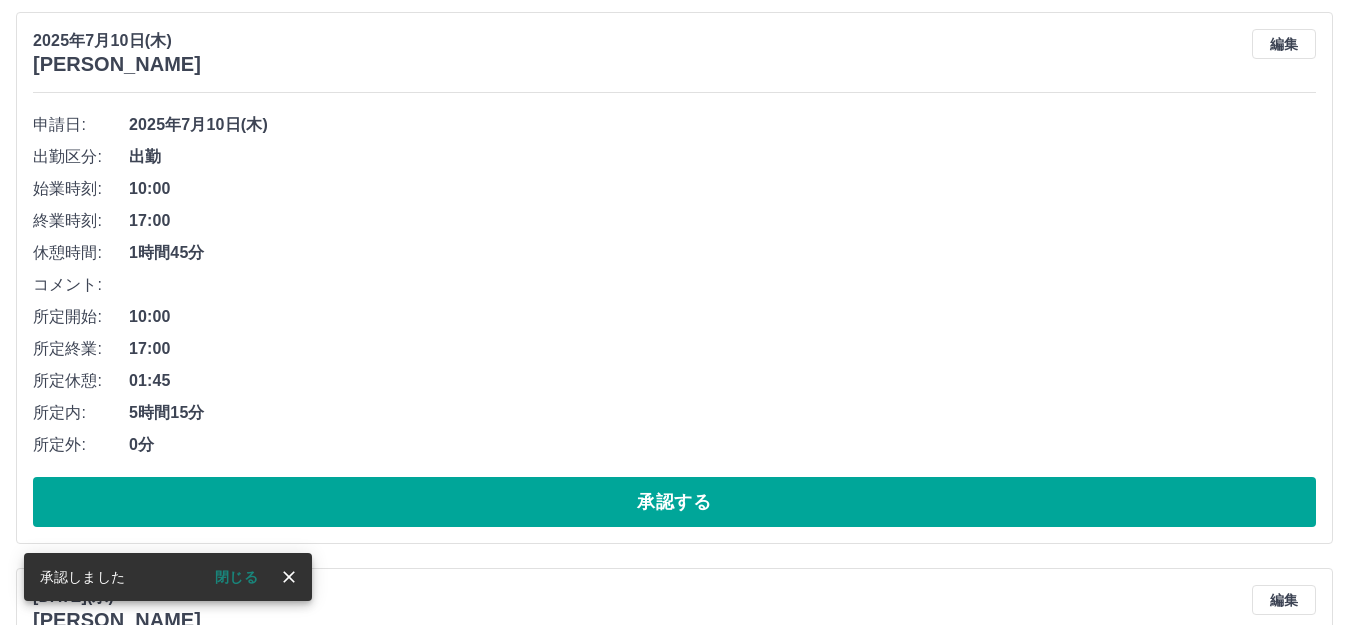 click on "承認する" at bounding box center (674, 502) 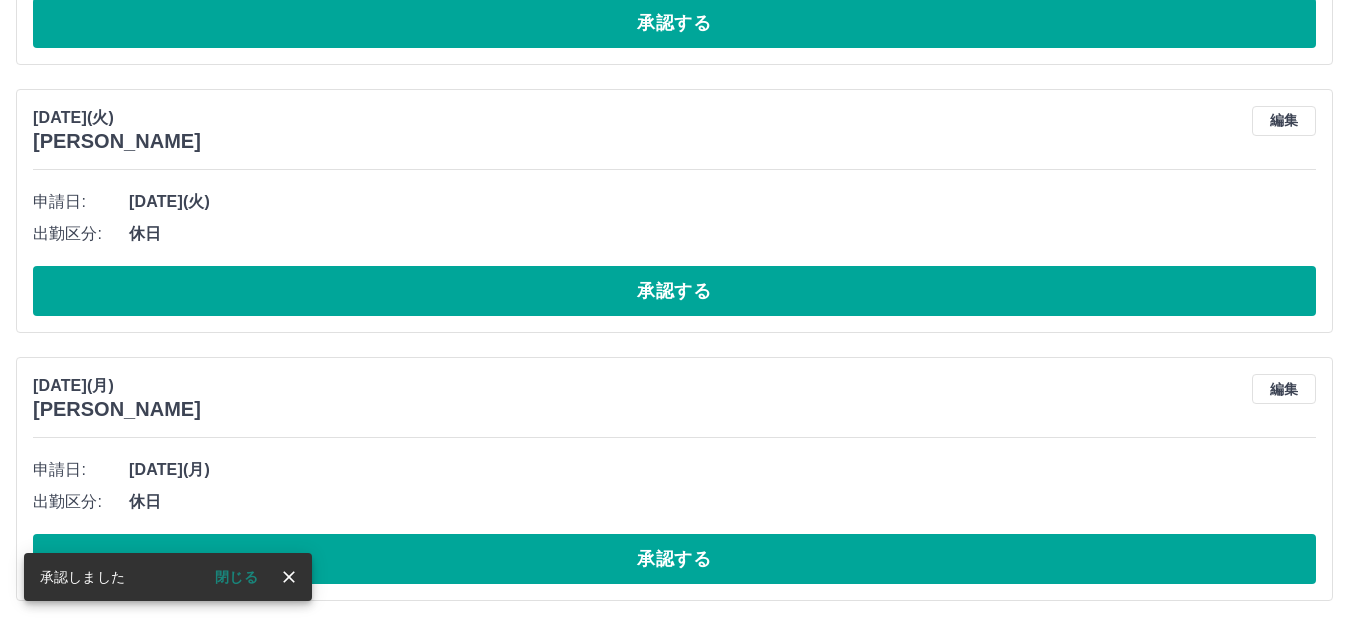 scroll, scrollTop: 1242, scrollLeft: 0, axis: vertical 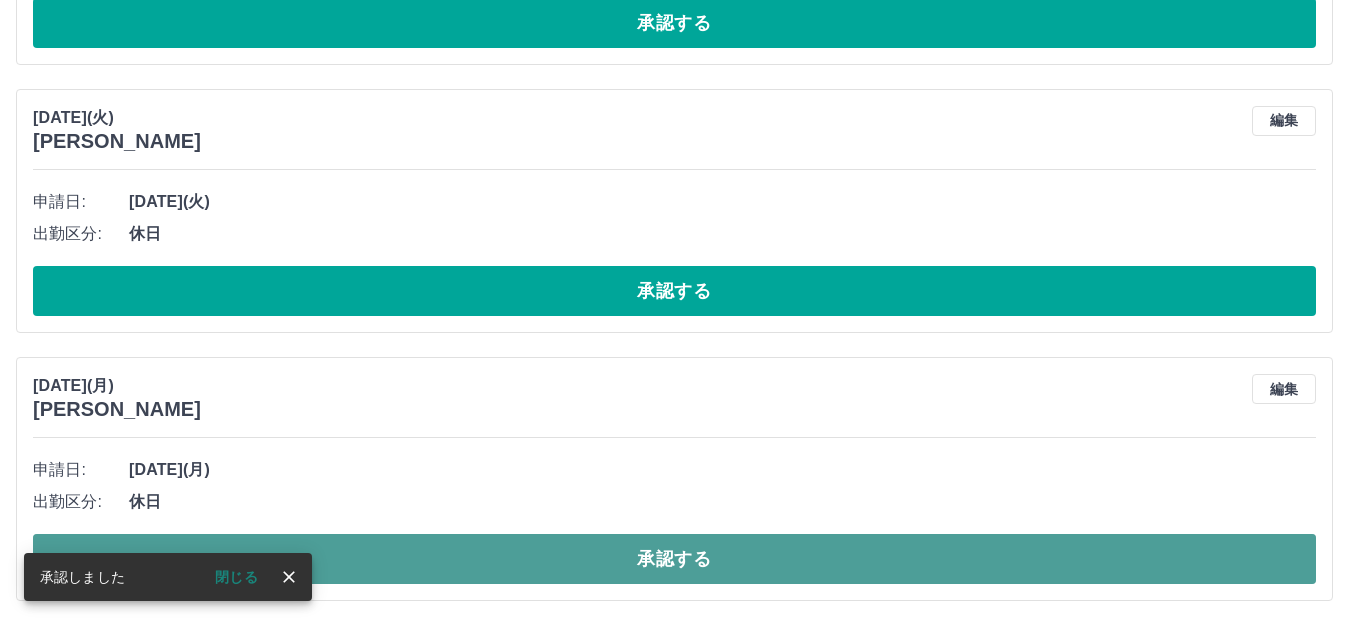 click on "承認する" at bounding box center [674, 559] 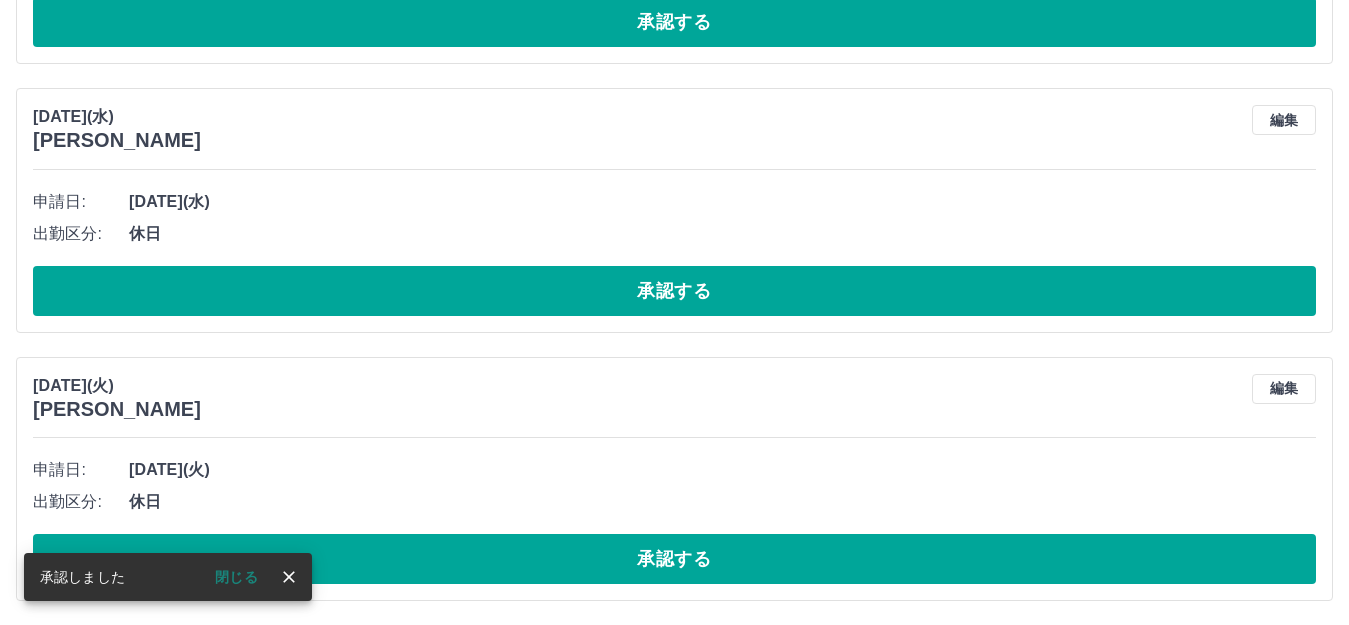 scroll, scrollTop: 974, scrollLeft: 0, axis: vertical 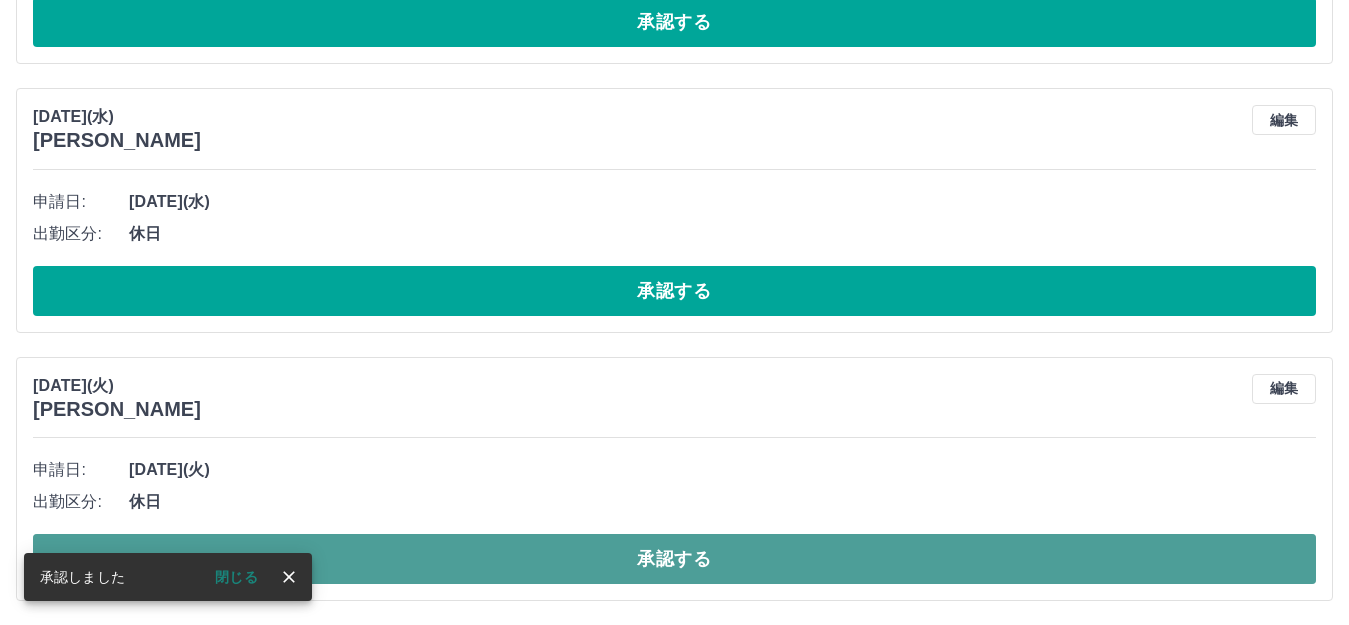 click on "承認する" at bounding box center [674, 559] 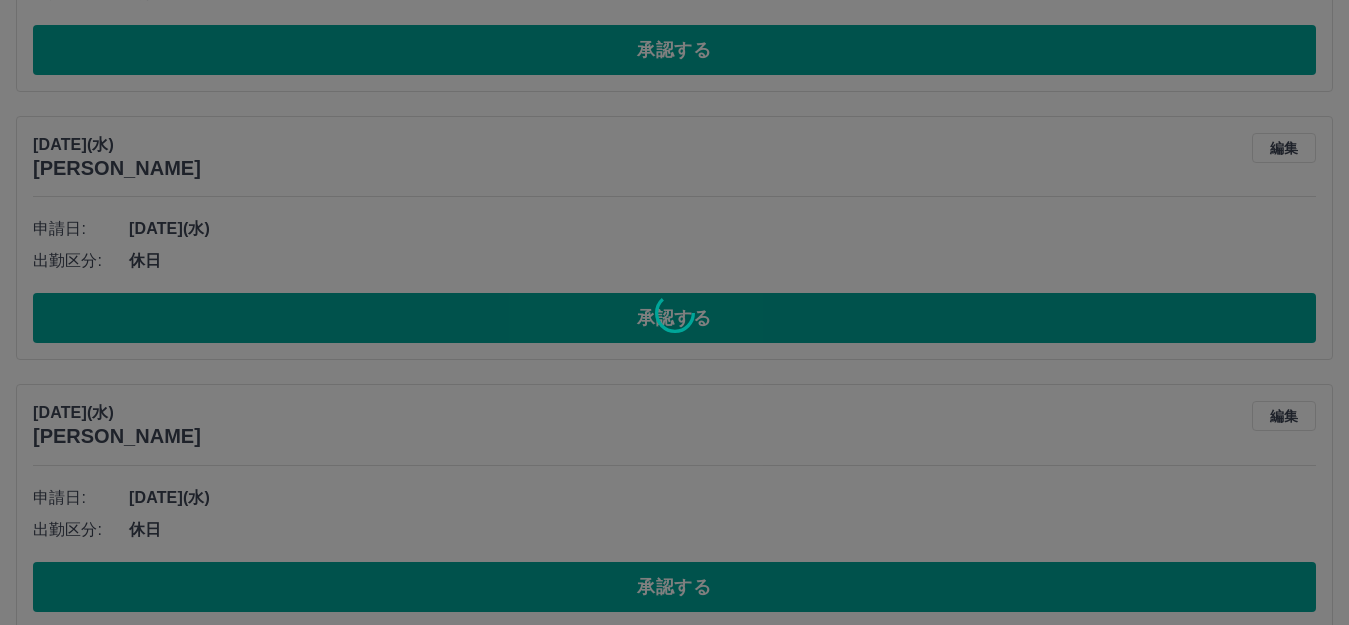 scroll, scrollTop: 674, scrollLeft: 0, axis: vertical 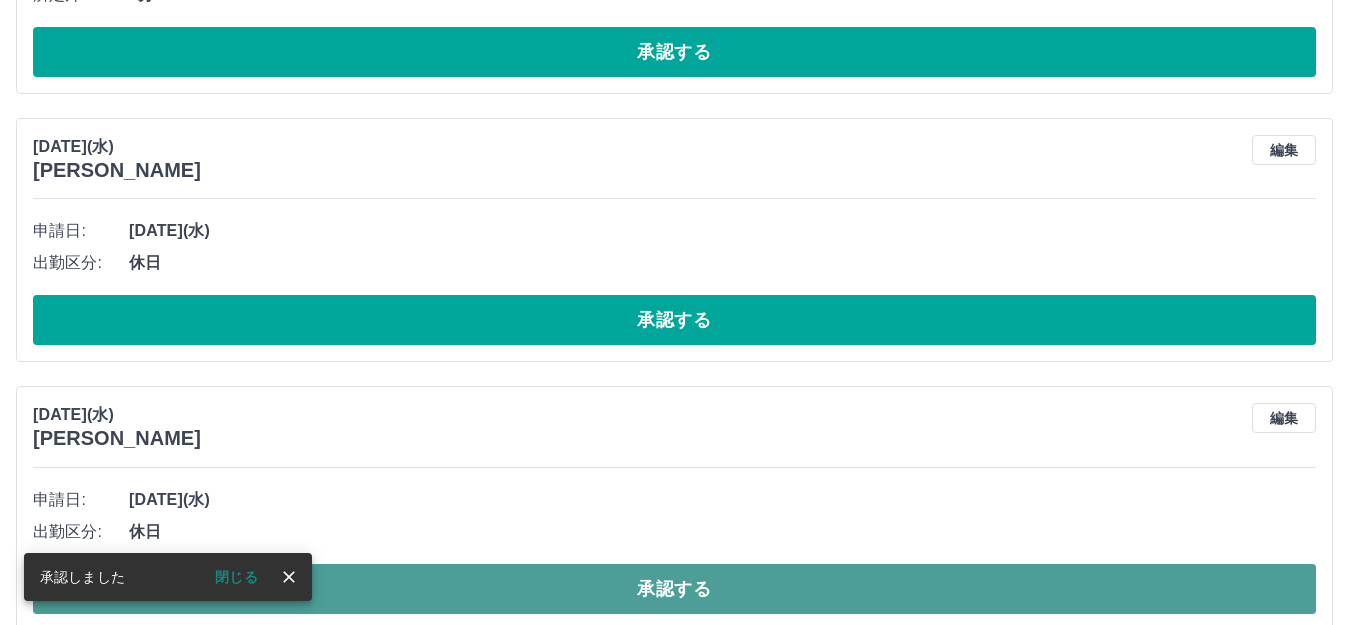 click on "承認する" at bounding box center (674, 589) 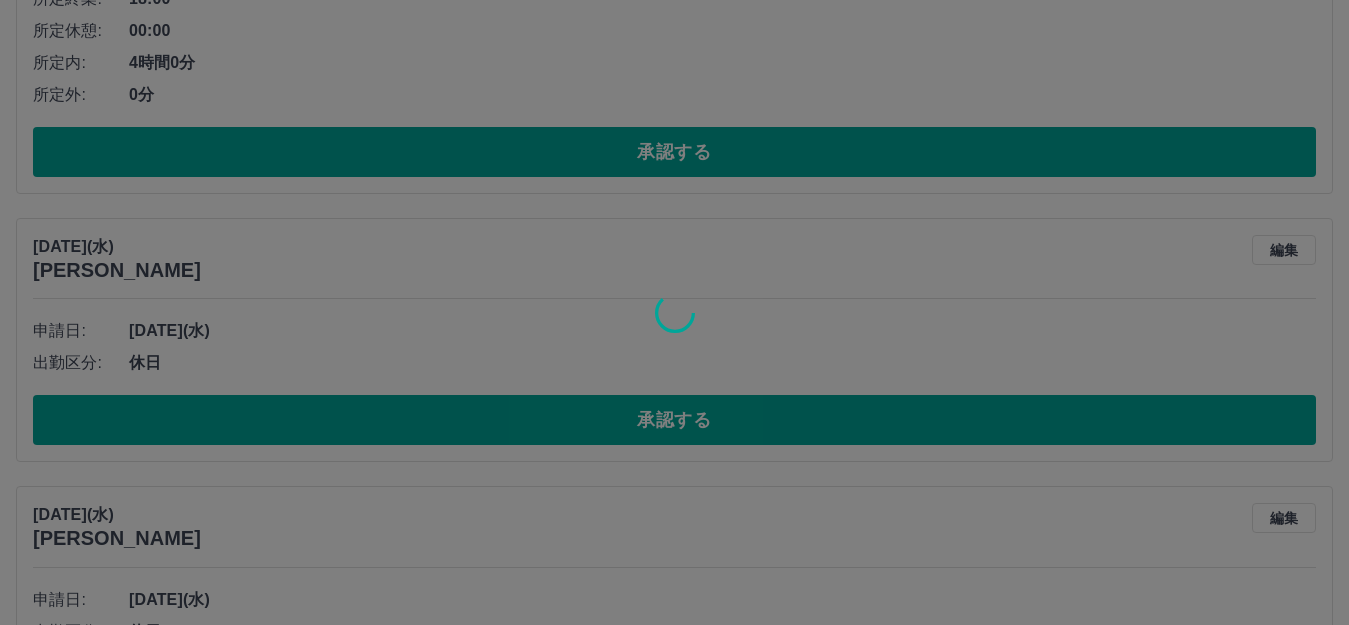 scroll, scrollTop: 437, scrollLeft: 0, axis: vertical 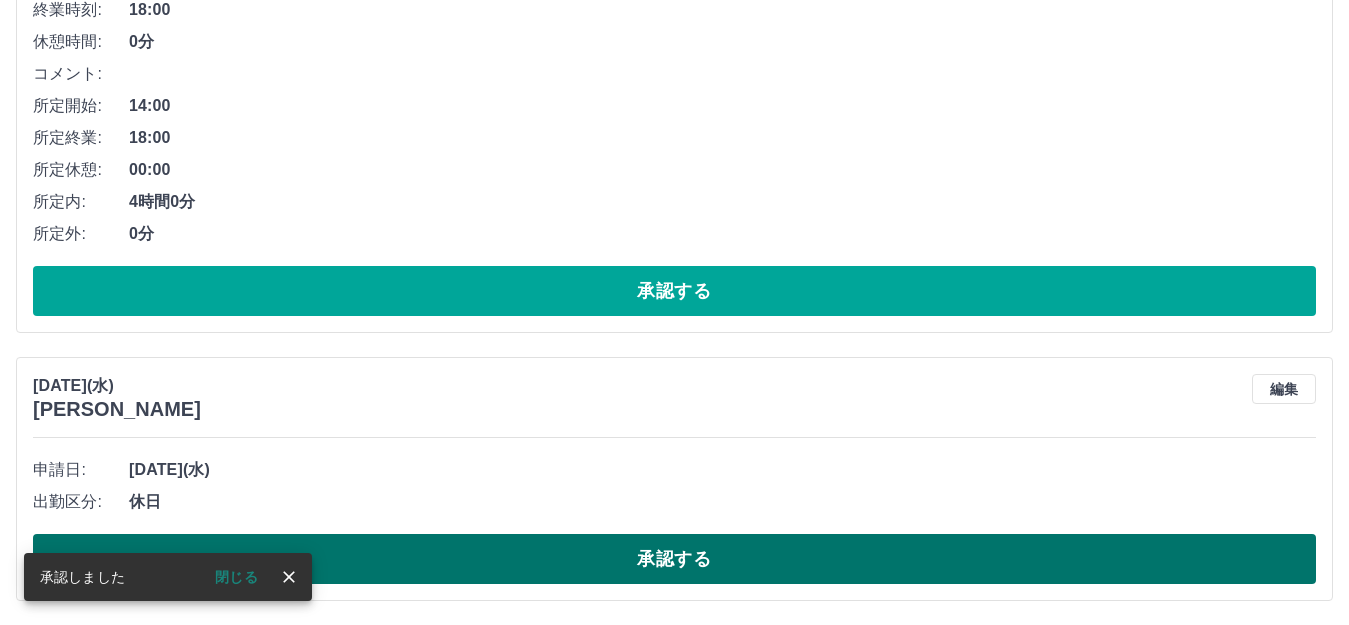 click on "承認する" at bounding box center [674, 559] 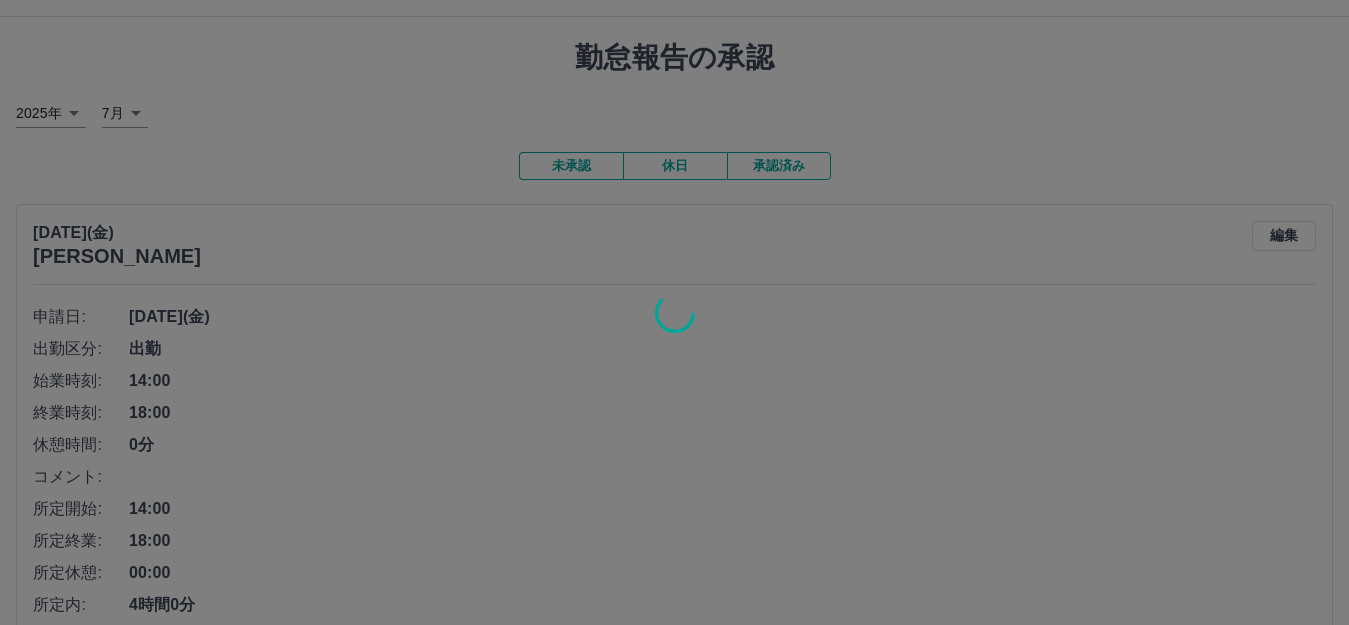 scroll, scrollTop: 0, scrollLeft: 0, axis: both 